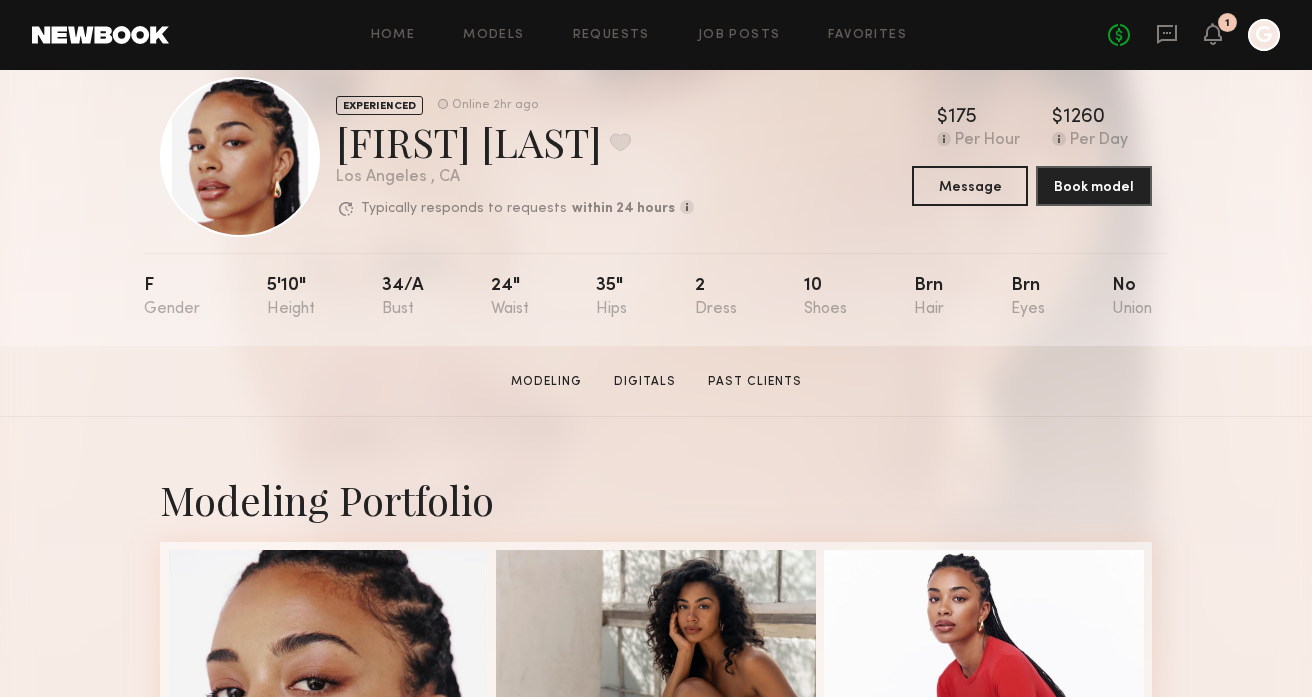 scroll, scrollTop: 0, scrollLeft: 0, axis: both 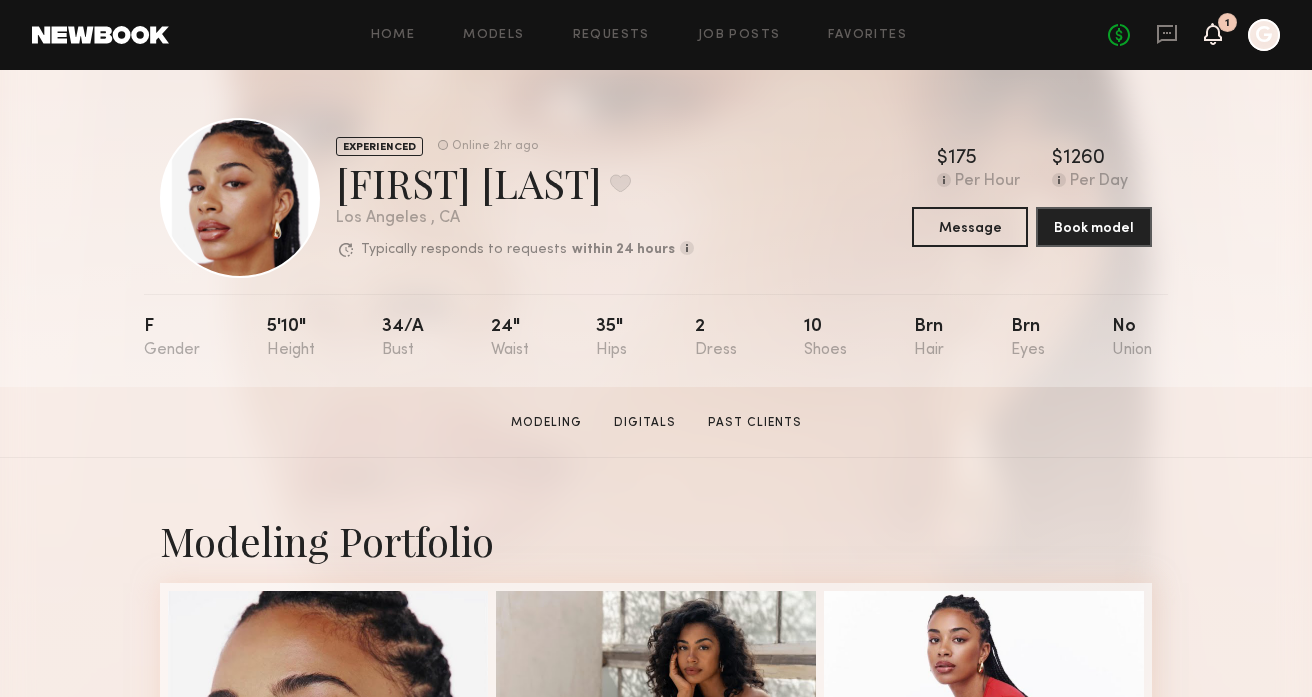click 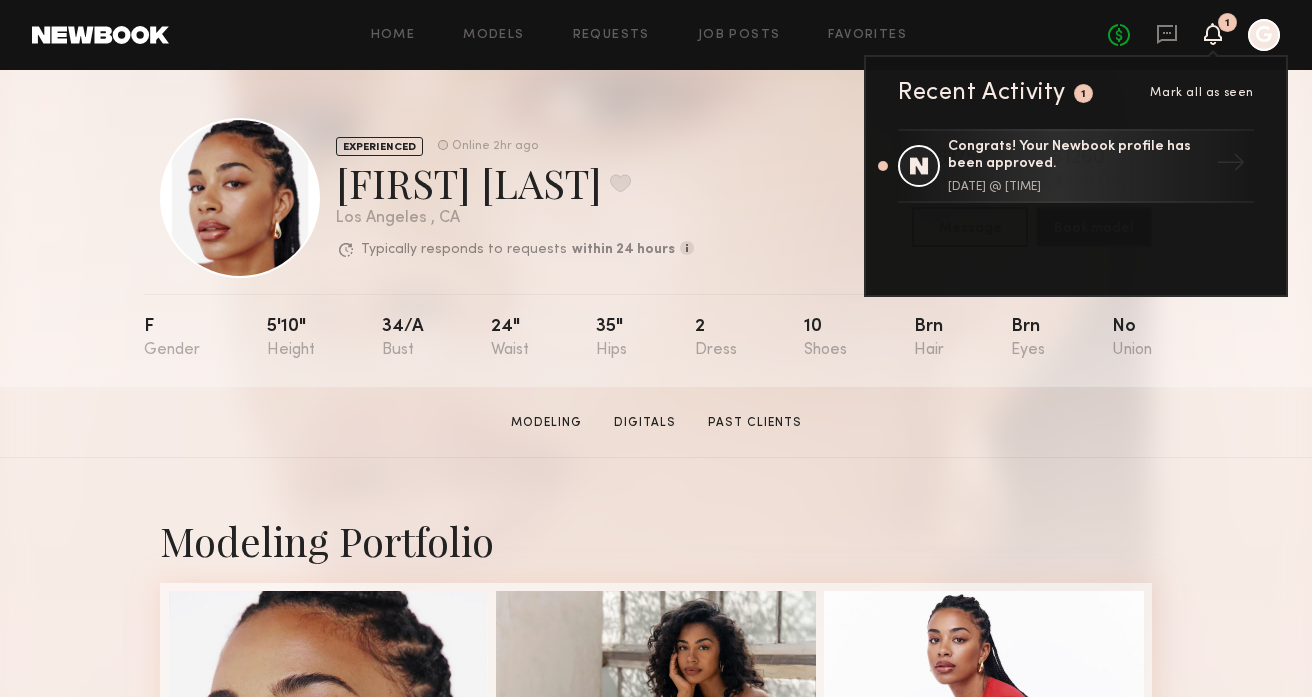click 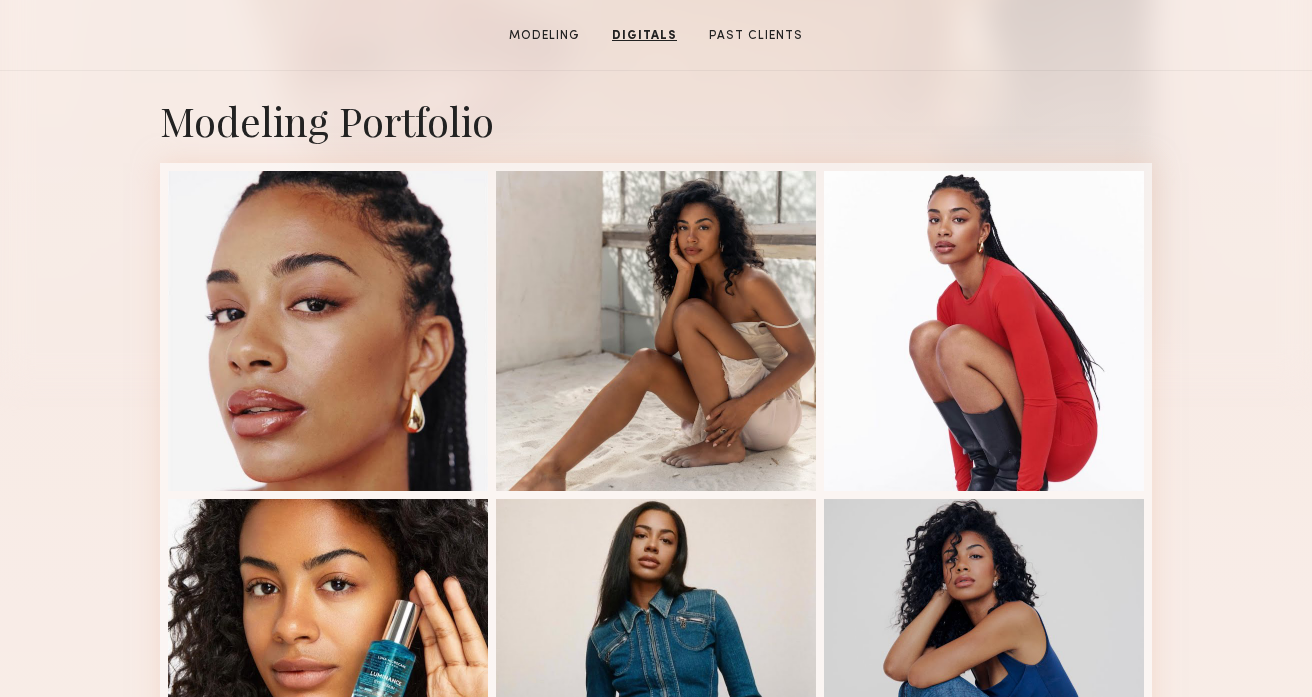 scroll, scrollTop: 0, scrollLeft: 0, axis: both 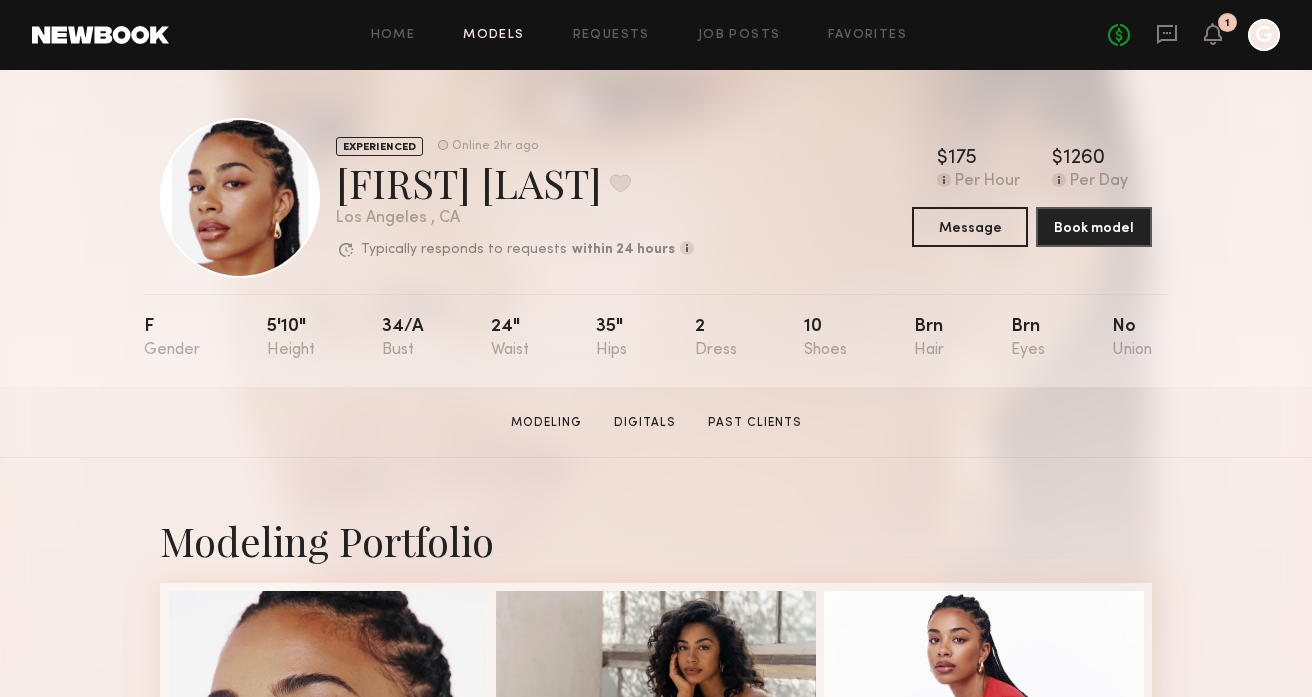 click on "Models" 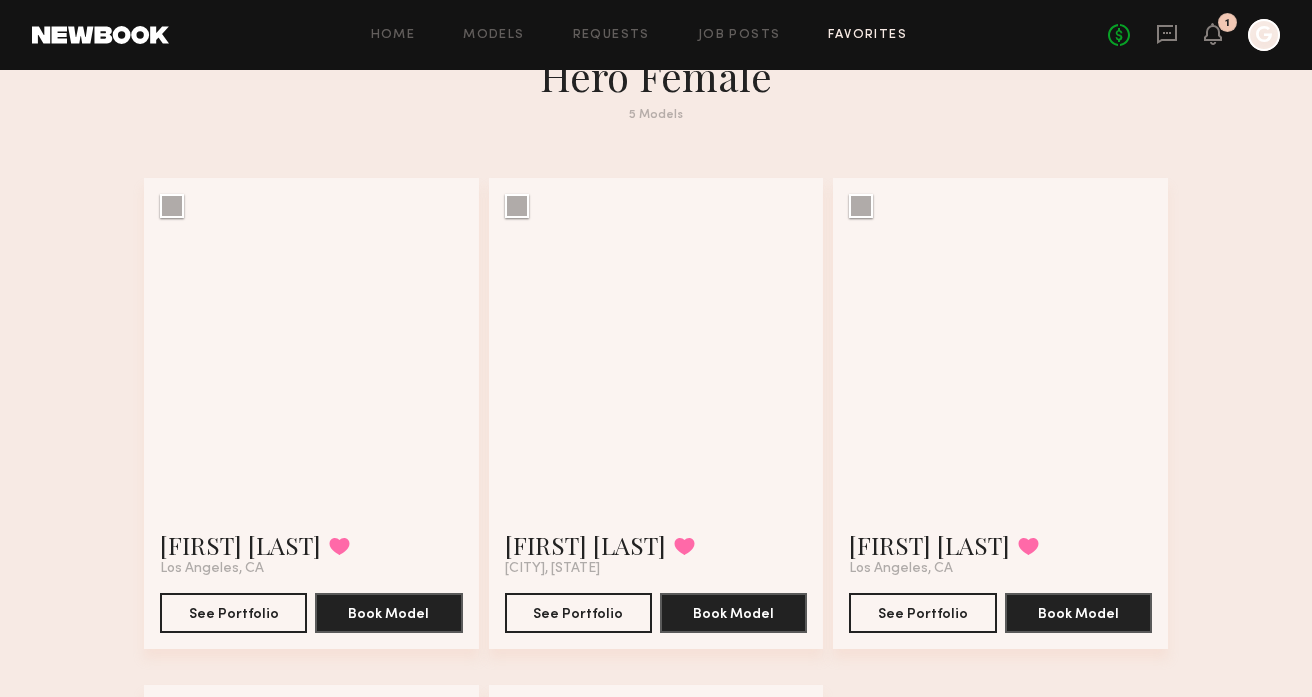 scroll, scrollTop: 58, scrollLeft: 0, axis: vertical 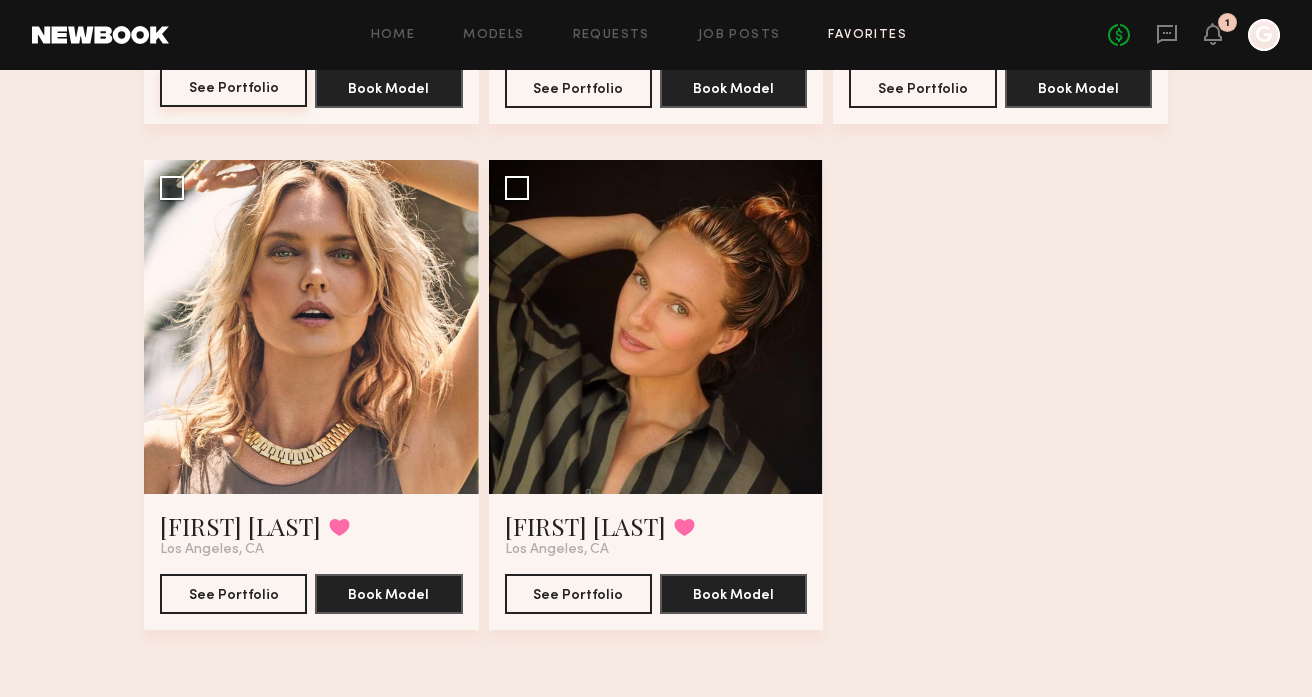 type 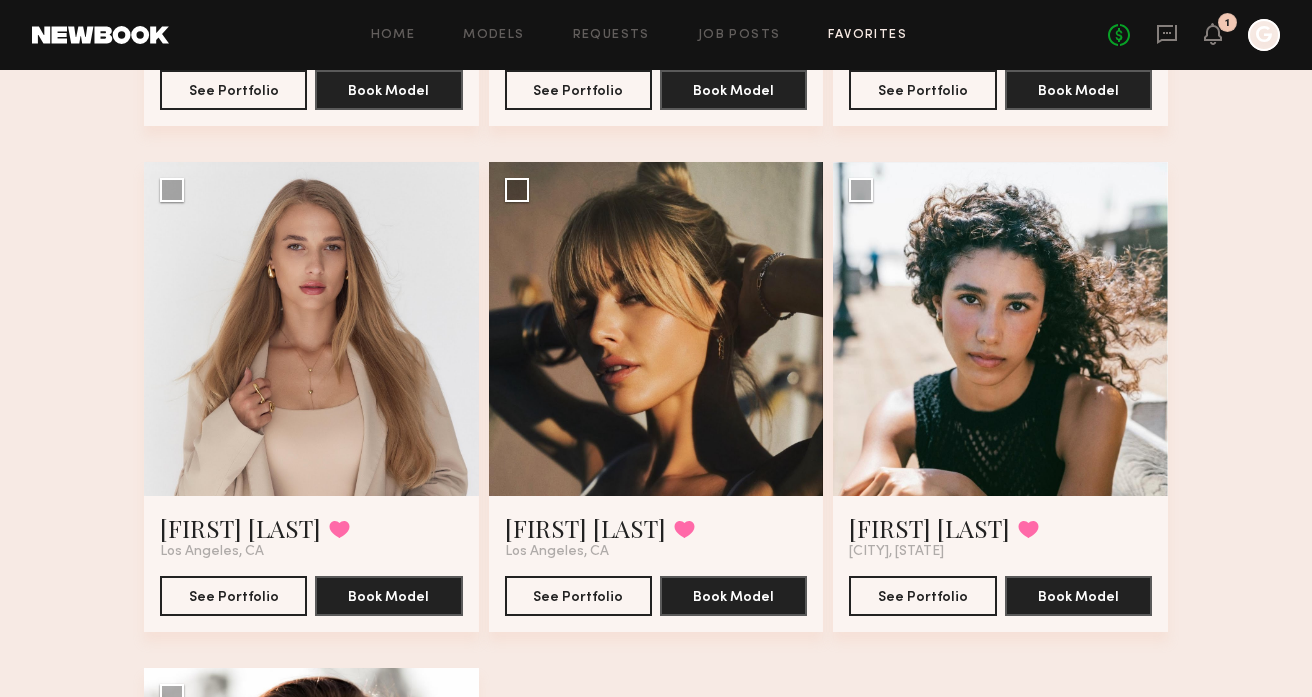 scroll, scrollTop: 604, scrollLeft: 0, axis: vertical 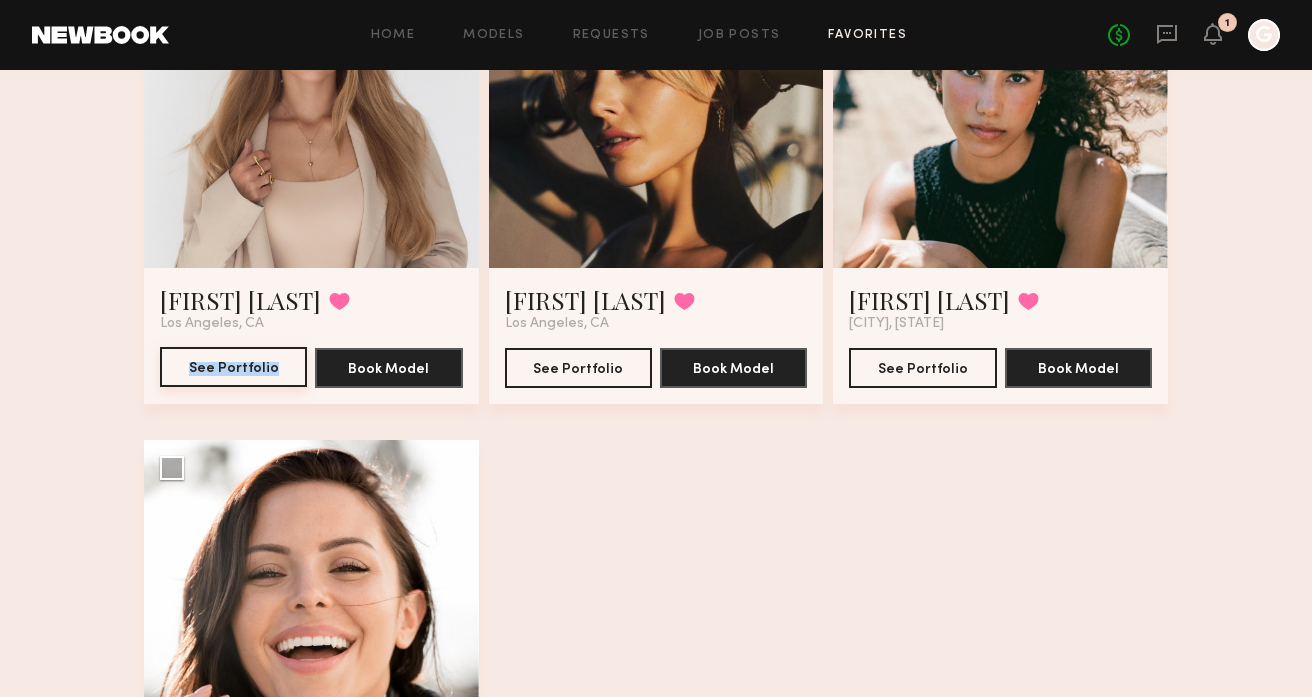 type 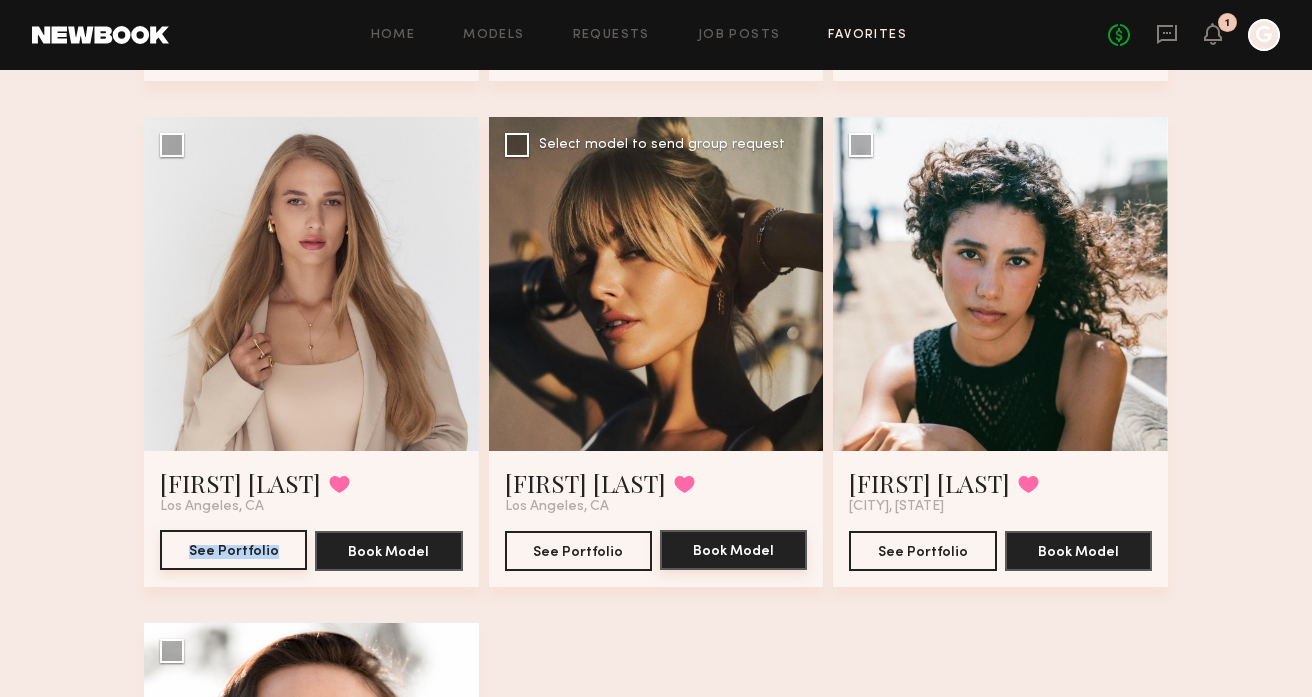scroll, scrollTop: 619, scrollLeft: 0, axis: vertical 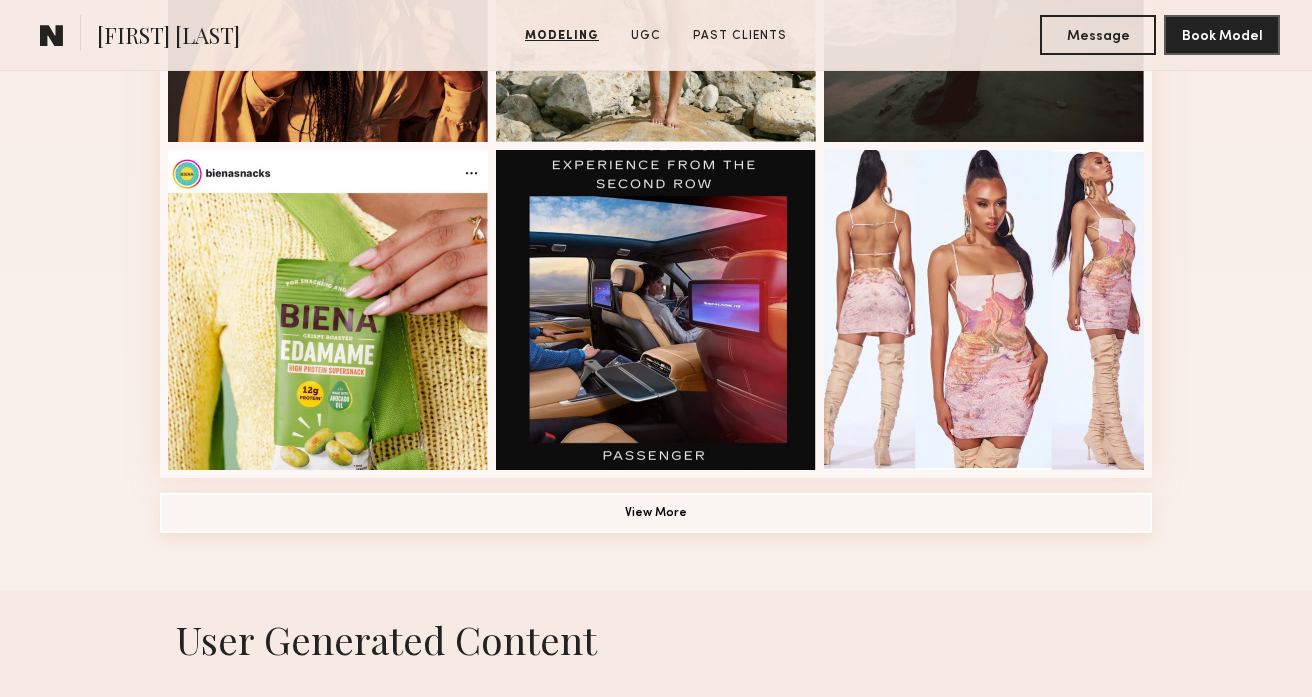 click on "View More" 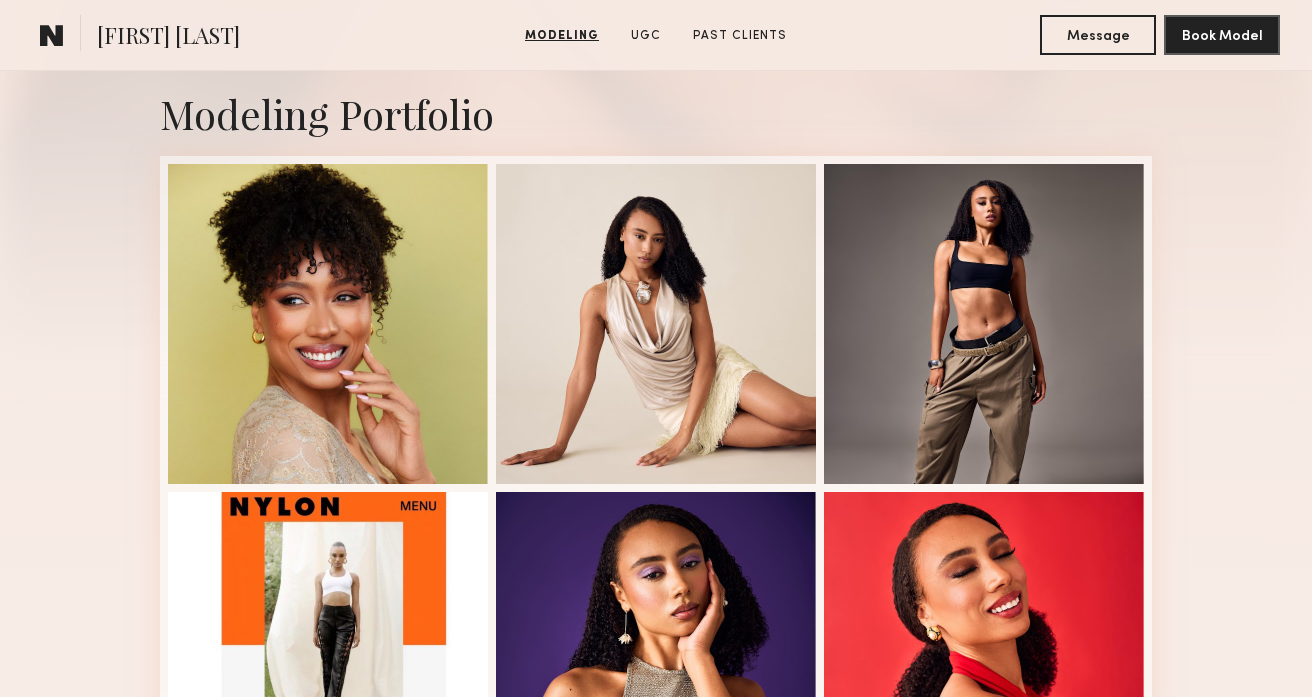 scroll, scrollTop: 416, scrollLeft: 0, axis: vertical 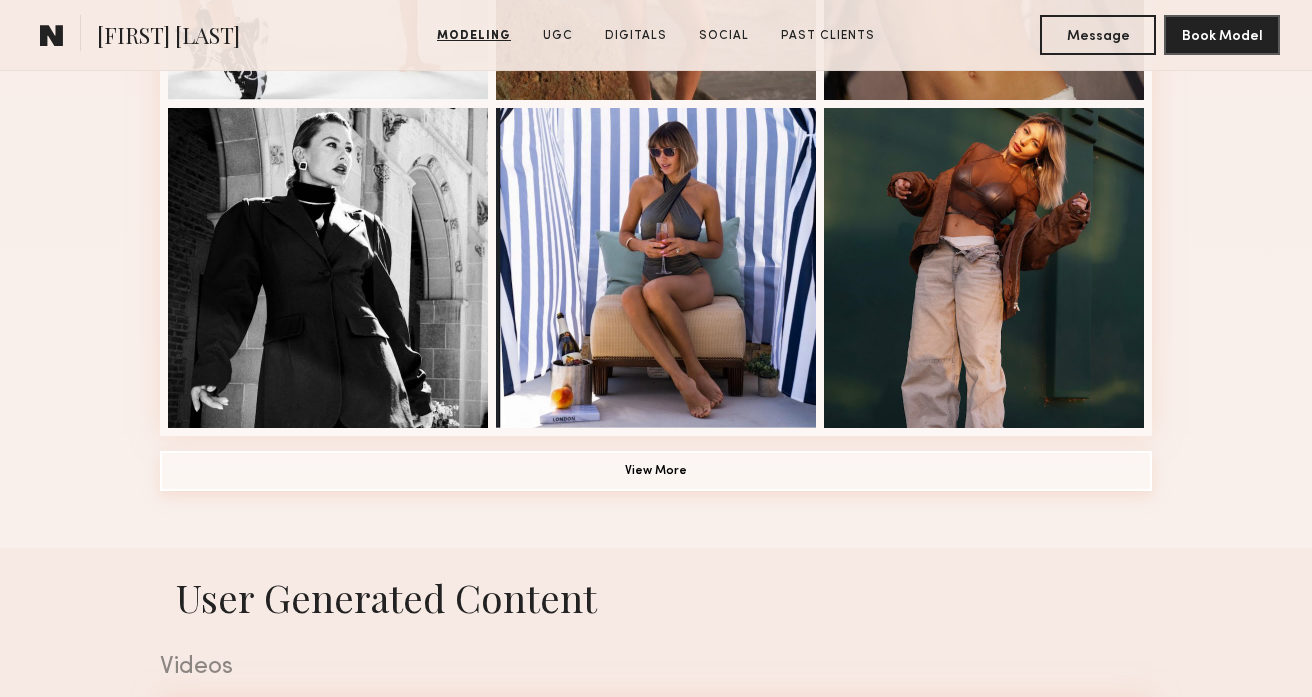 click on "View More" 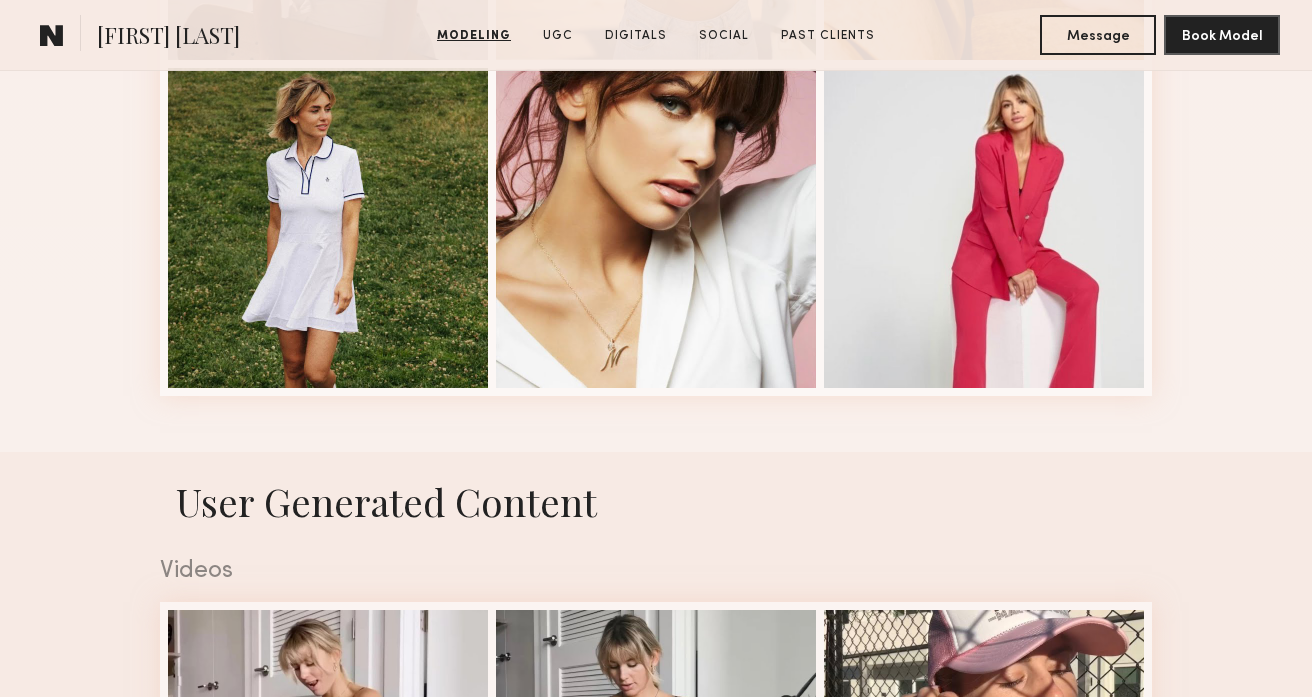 scroll, scrollTop: 2832, scrollLeft: 0, axis: vertical 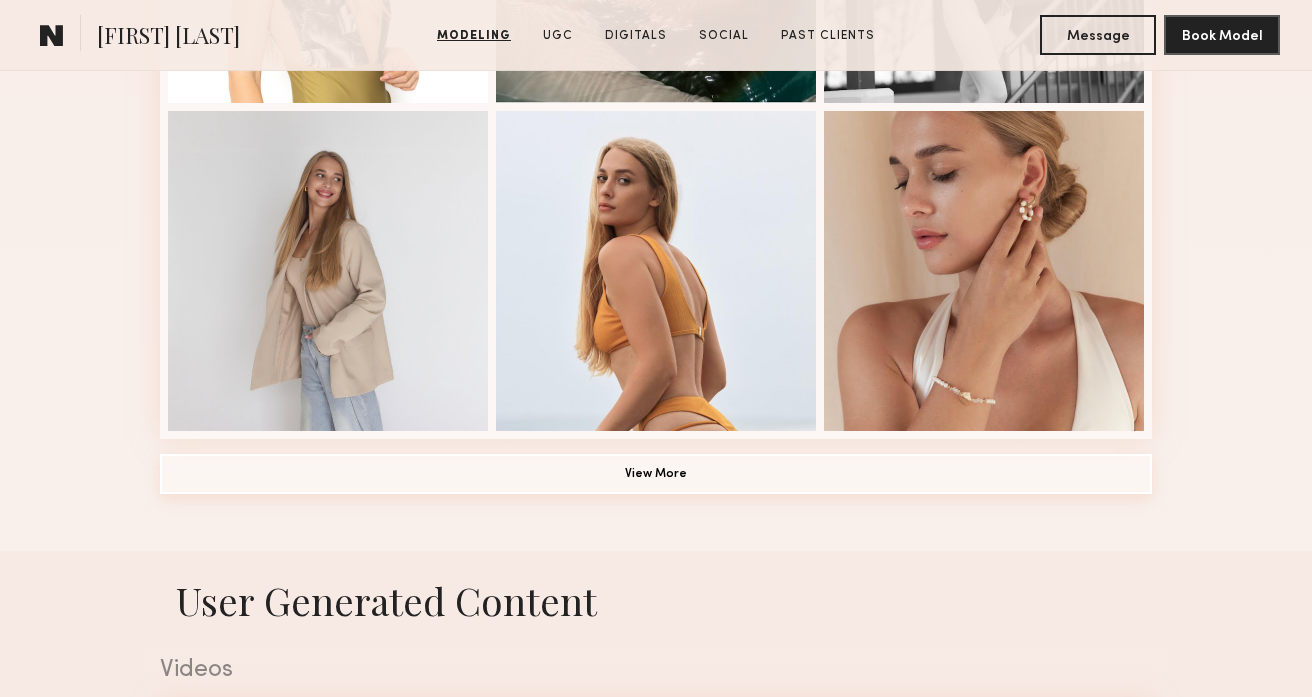 click on "View More" 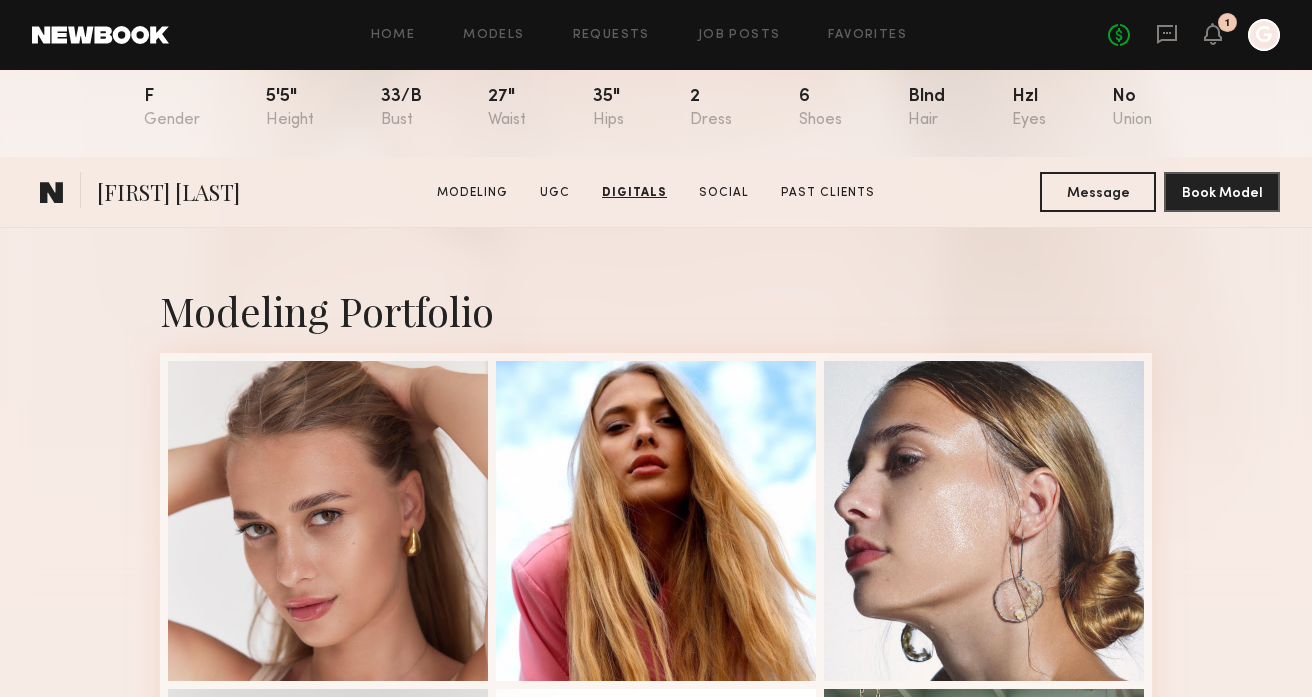 scroll, scrollTop: 0, scrollLeft: 0, axis: both 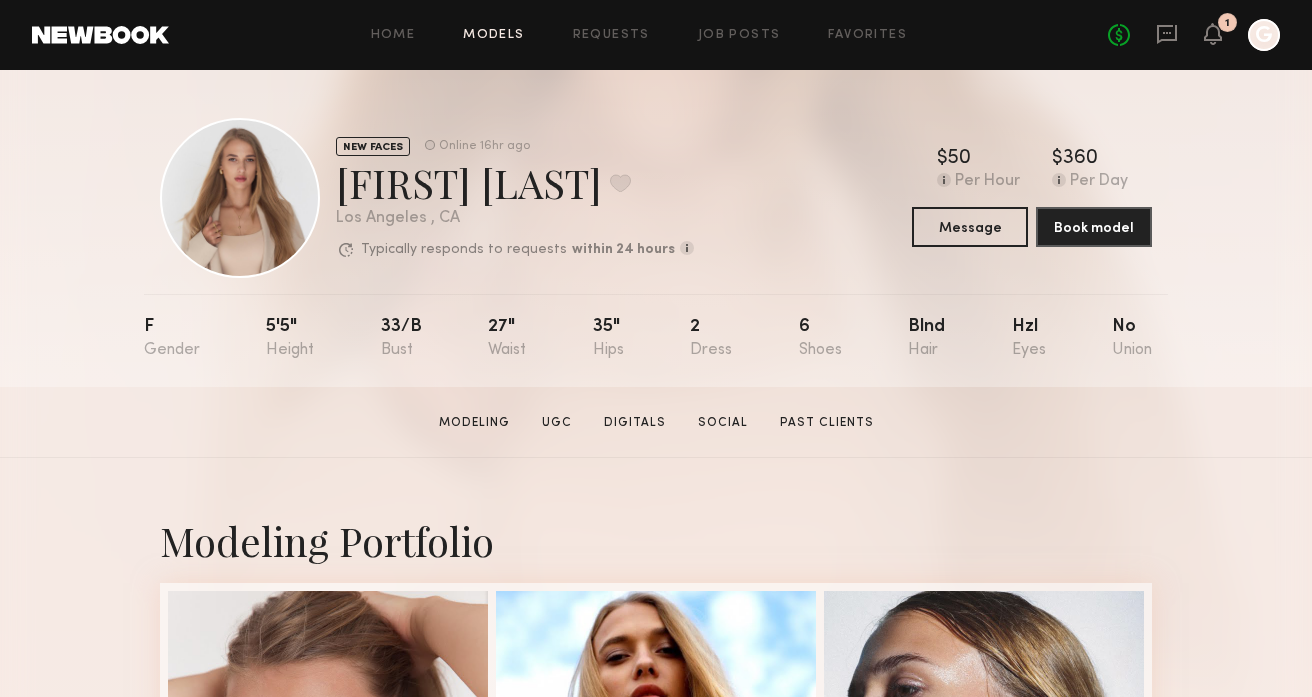 click on "Models" 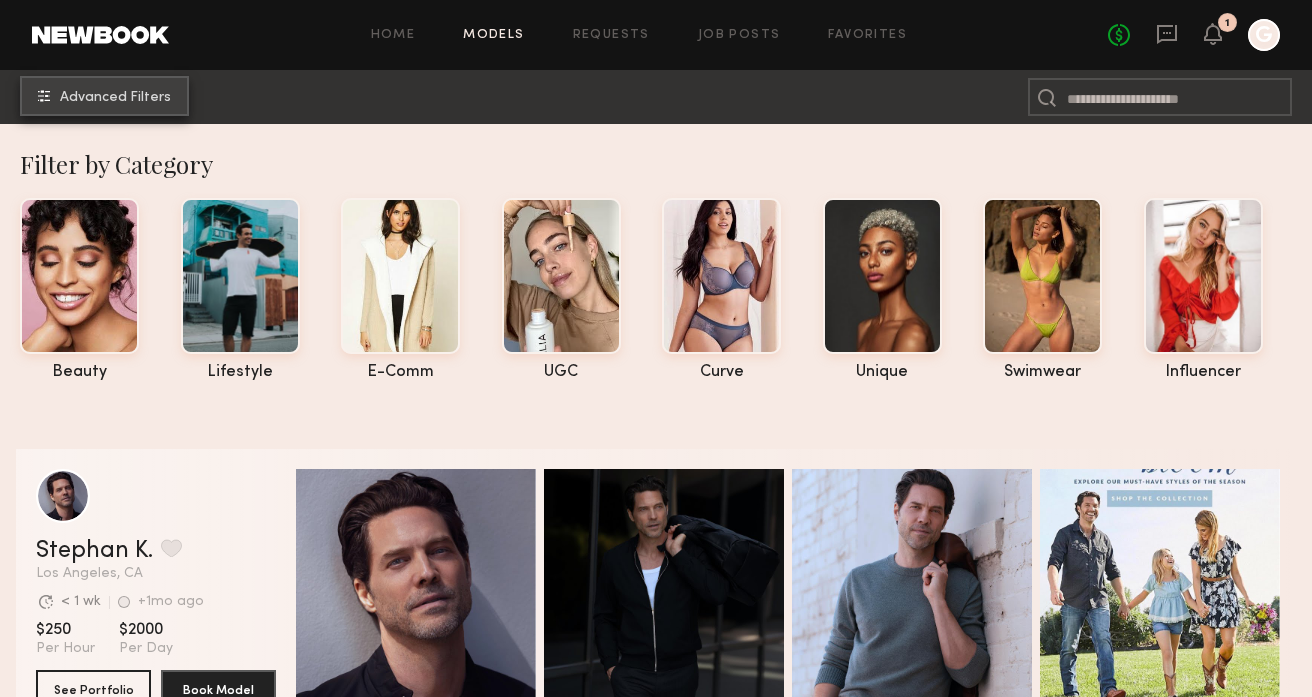 click on "Advanced Filters" 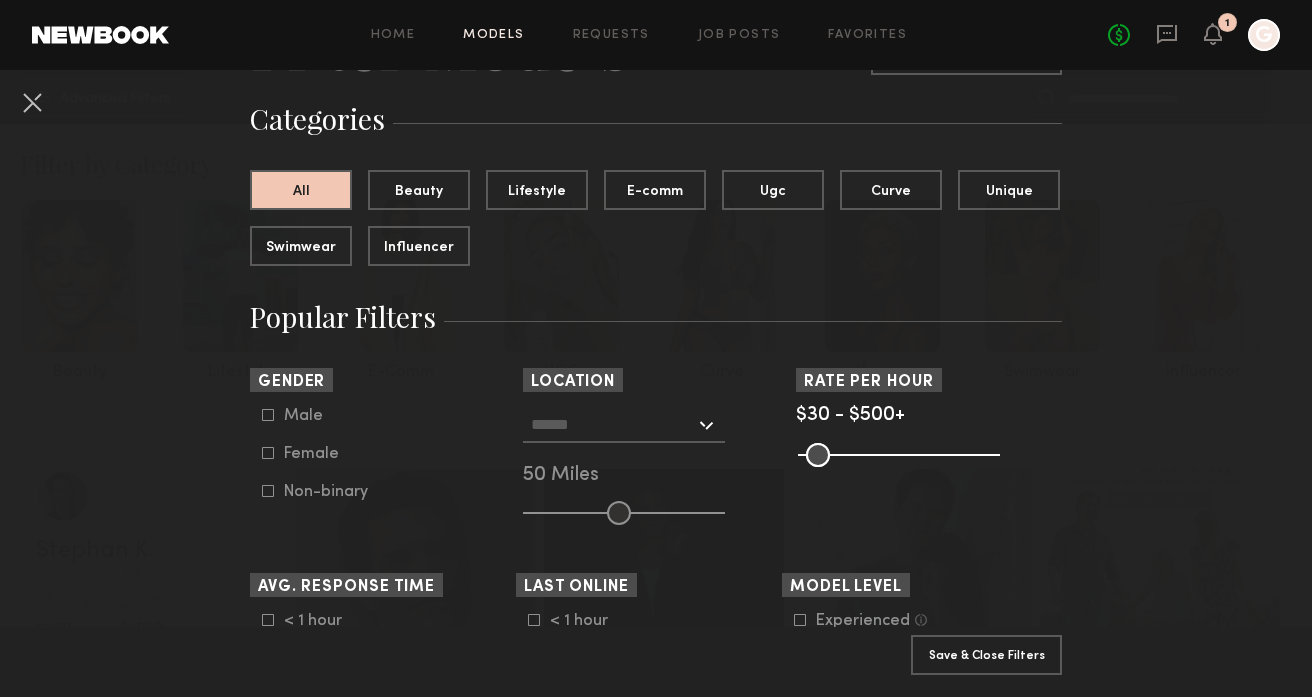 scroll, scrollTop: 131, scrollLeft: 0, axis: vertical 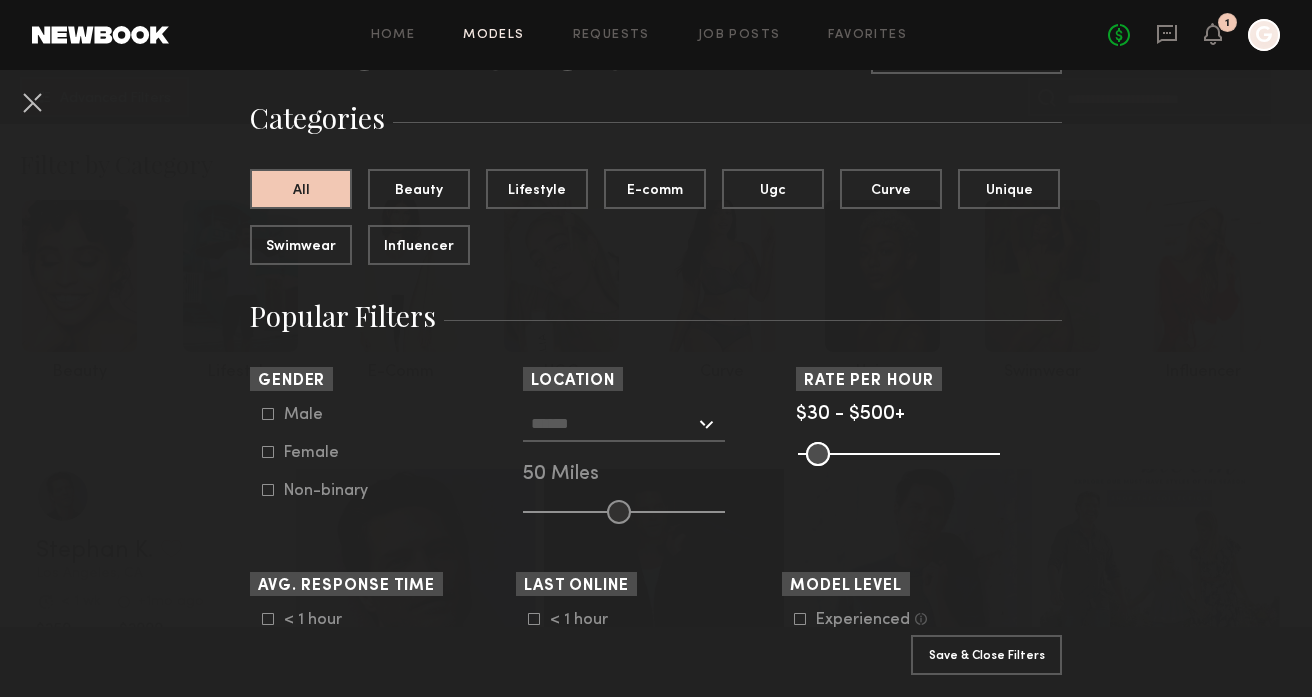 click on "Female" 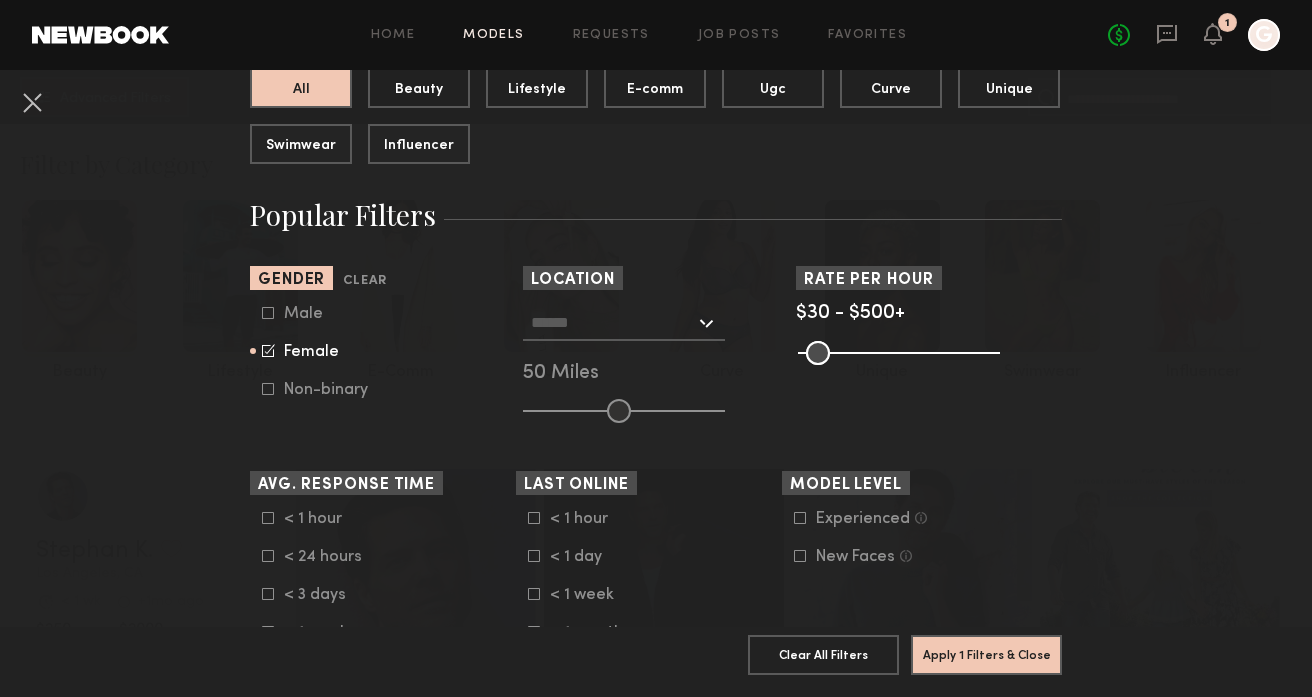 scroll, scrollTop: 316, scrollLeft: 0, axis: vertical 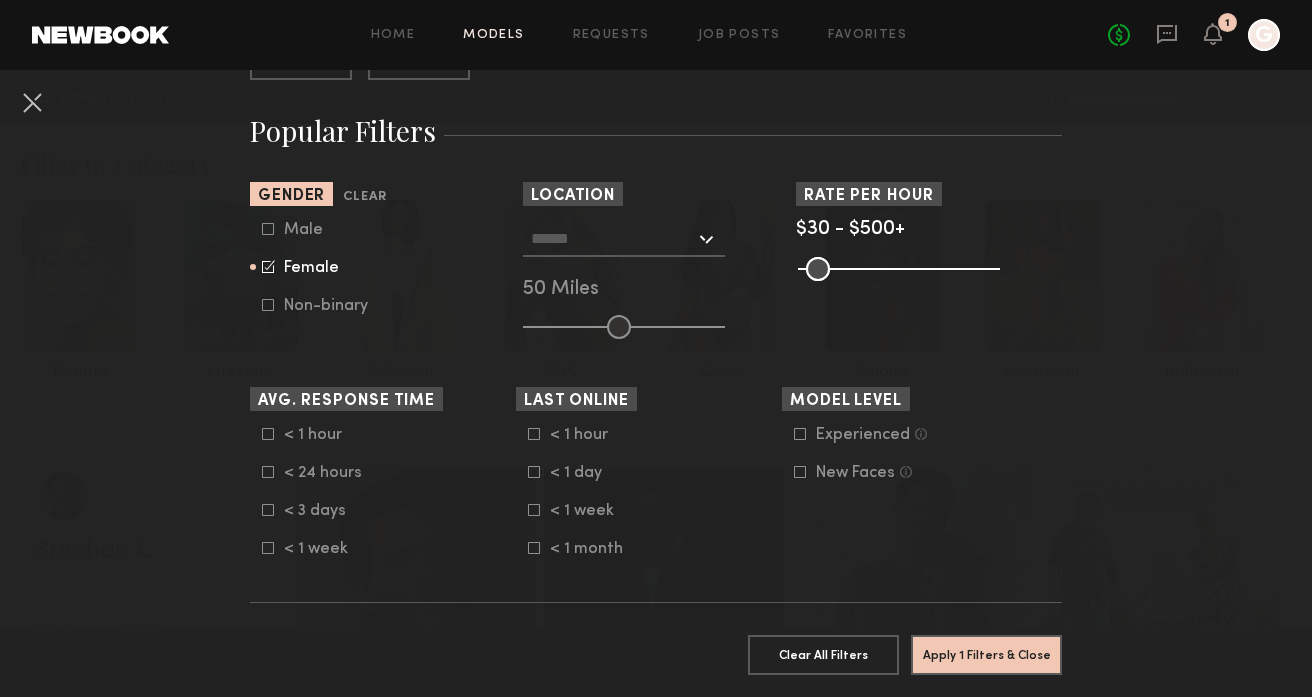 click 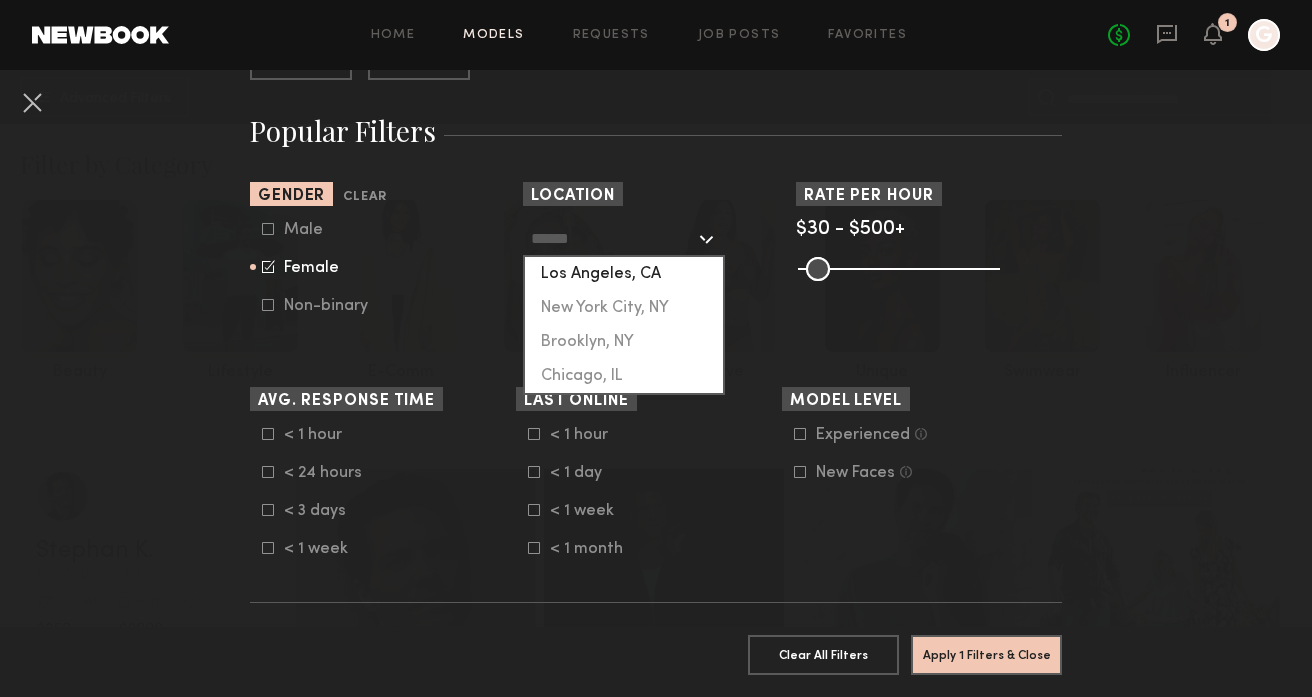 click on "Los Angeles, CA" 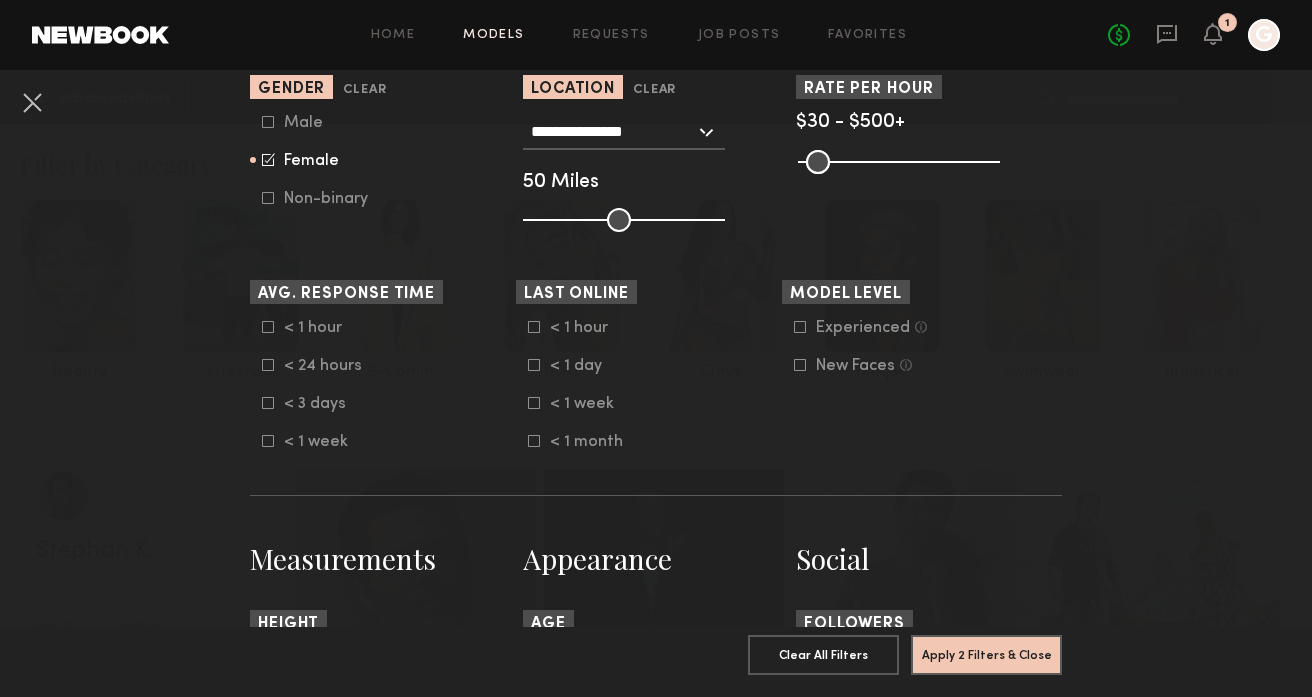 scroll, scrollTop: 456, scrollLeft: 0, axis: vertical 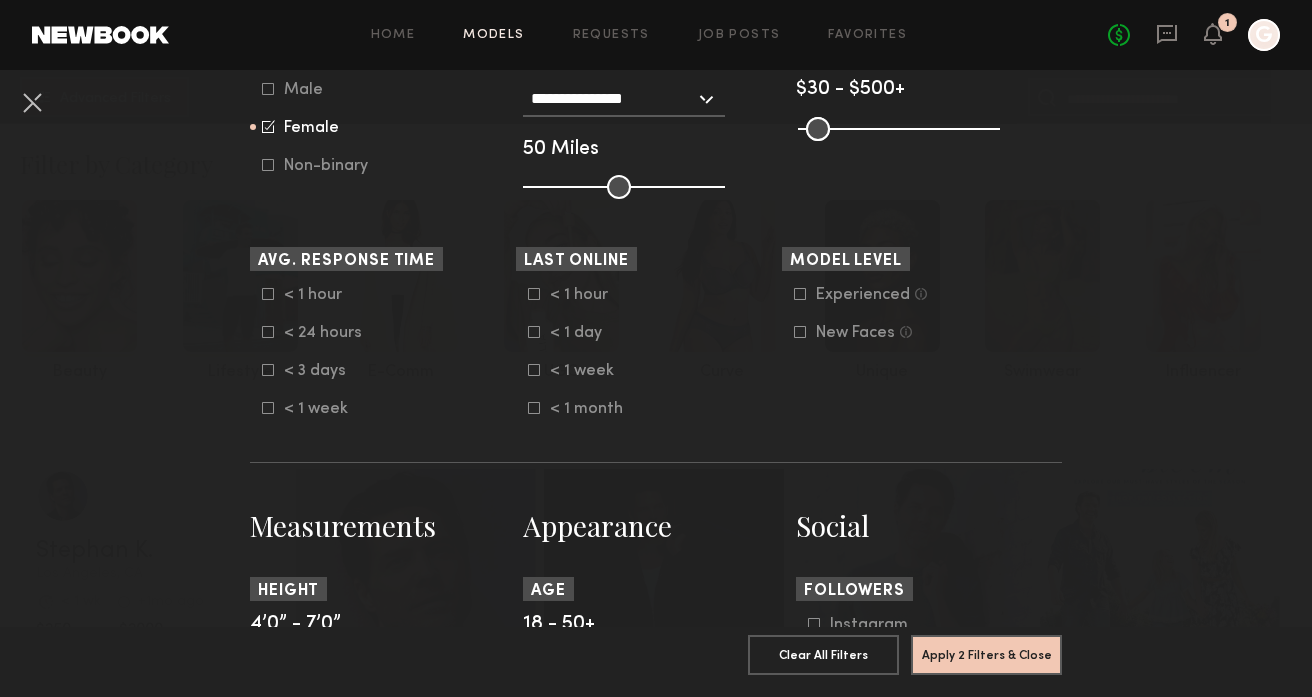click 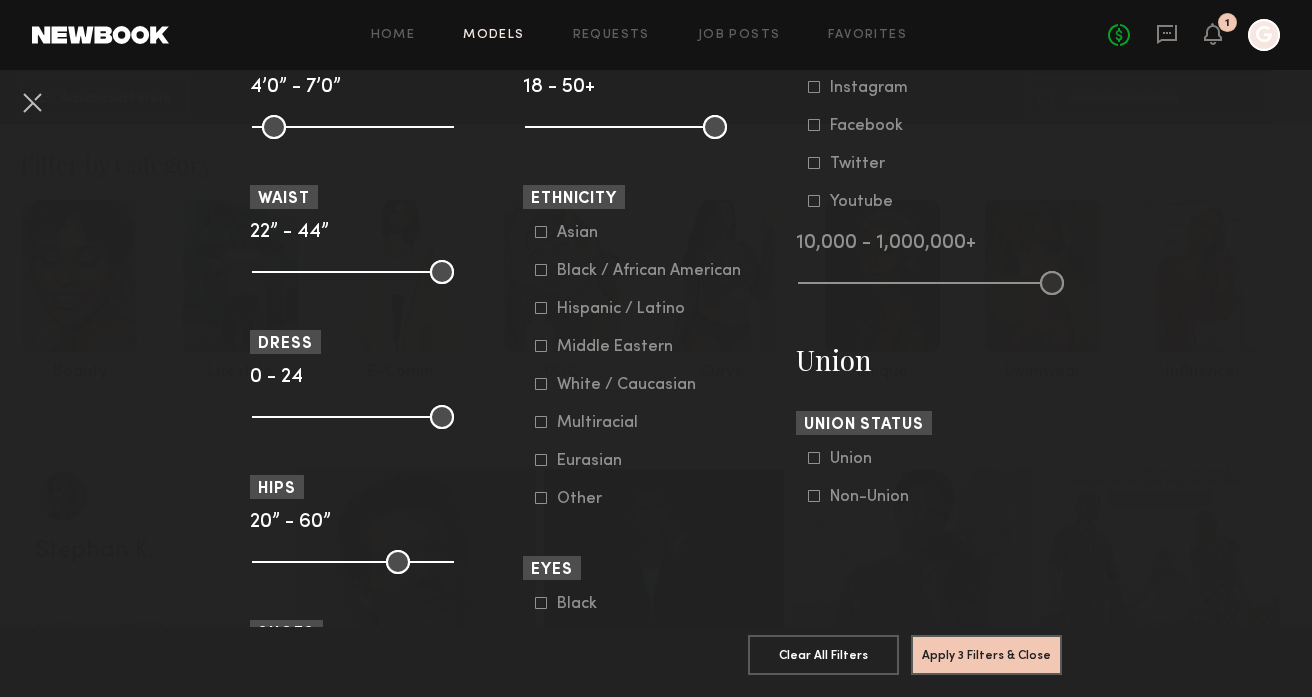 scroll, scrollTop: 1005, scrollLeft: 0, axis: vertical 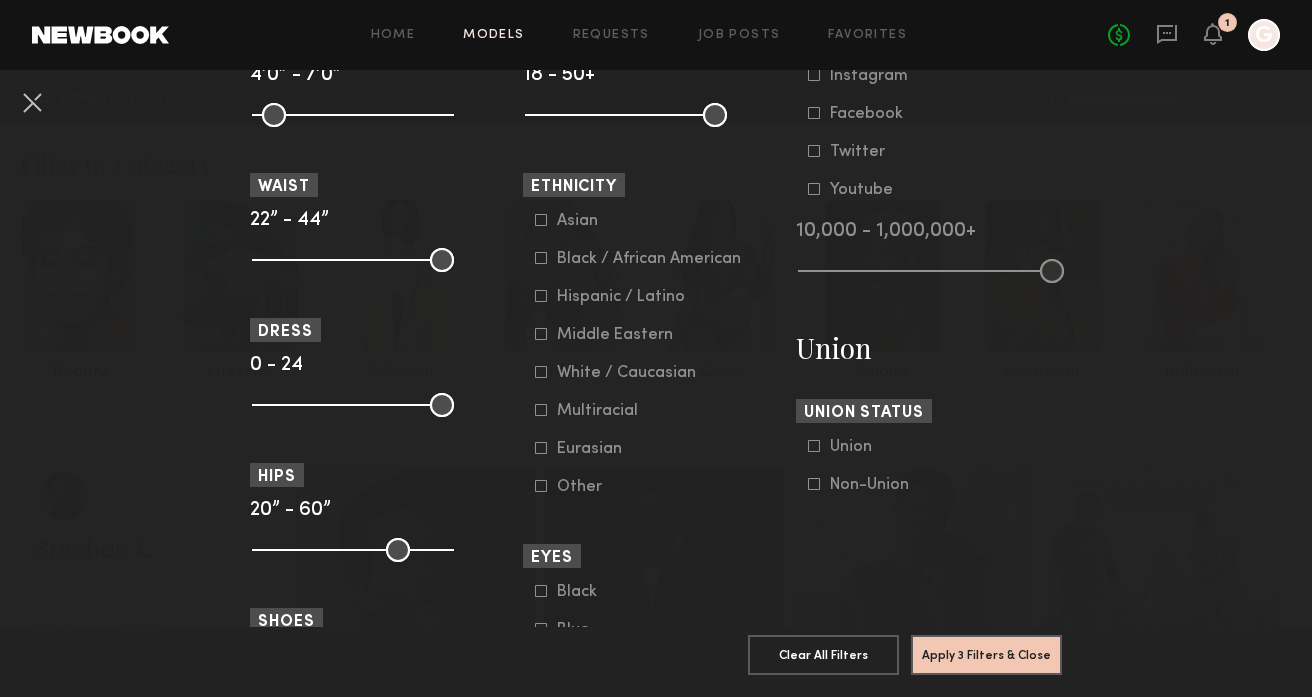 click on "Asian" 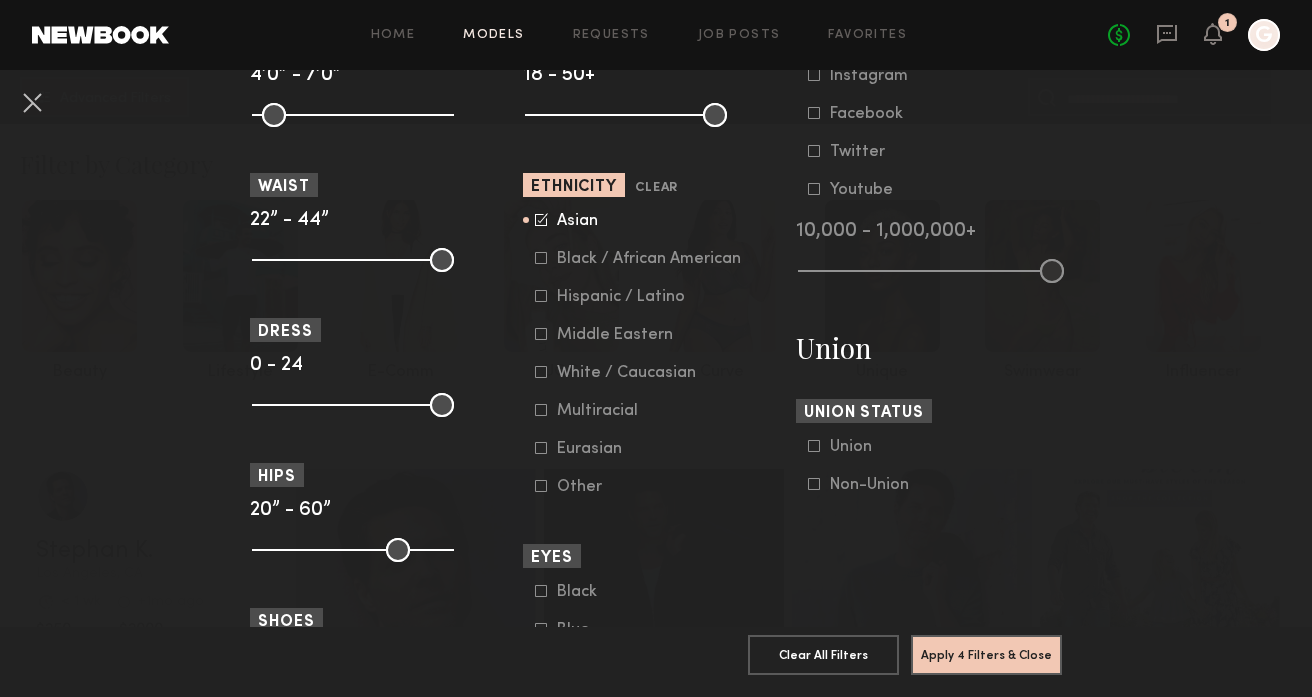 click on "Black / African American" 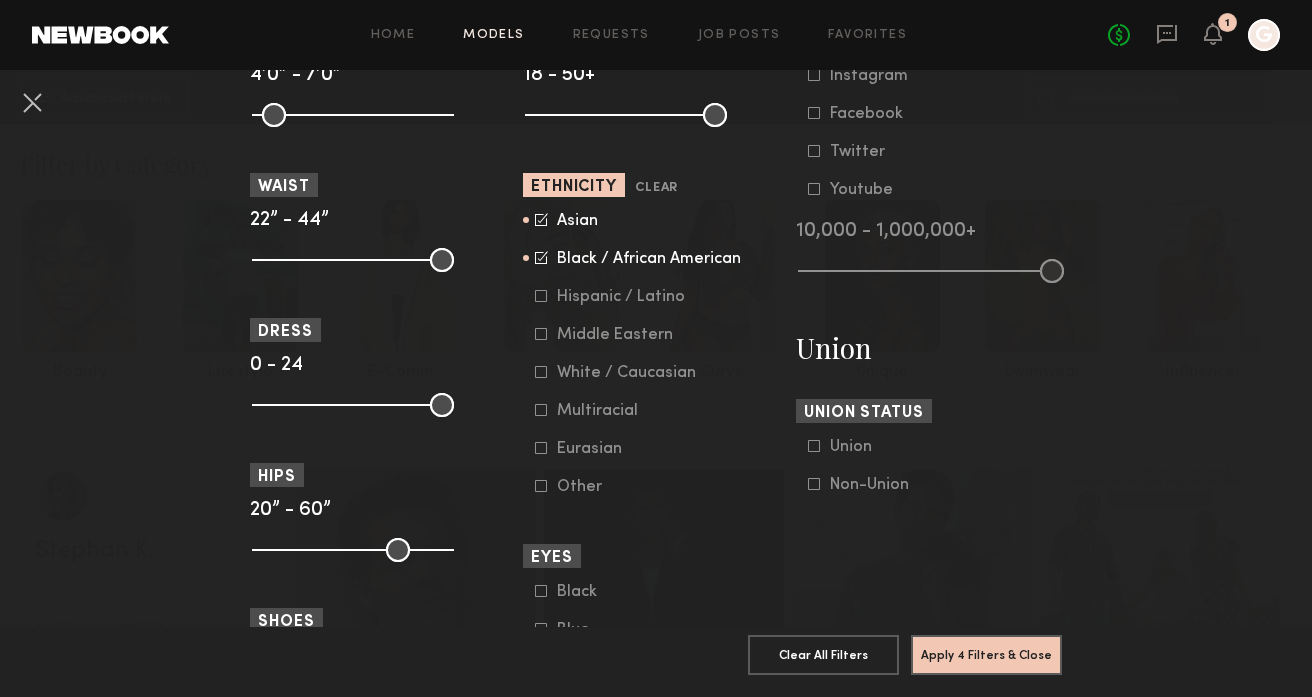 click on "Hispanic / Latino" 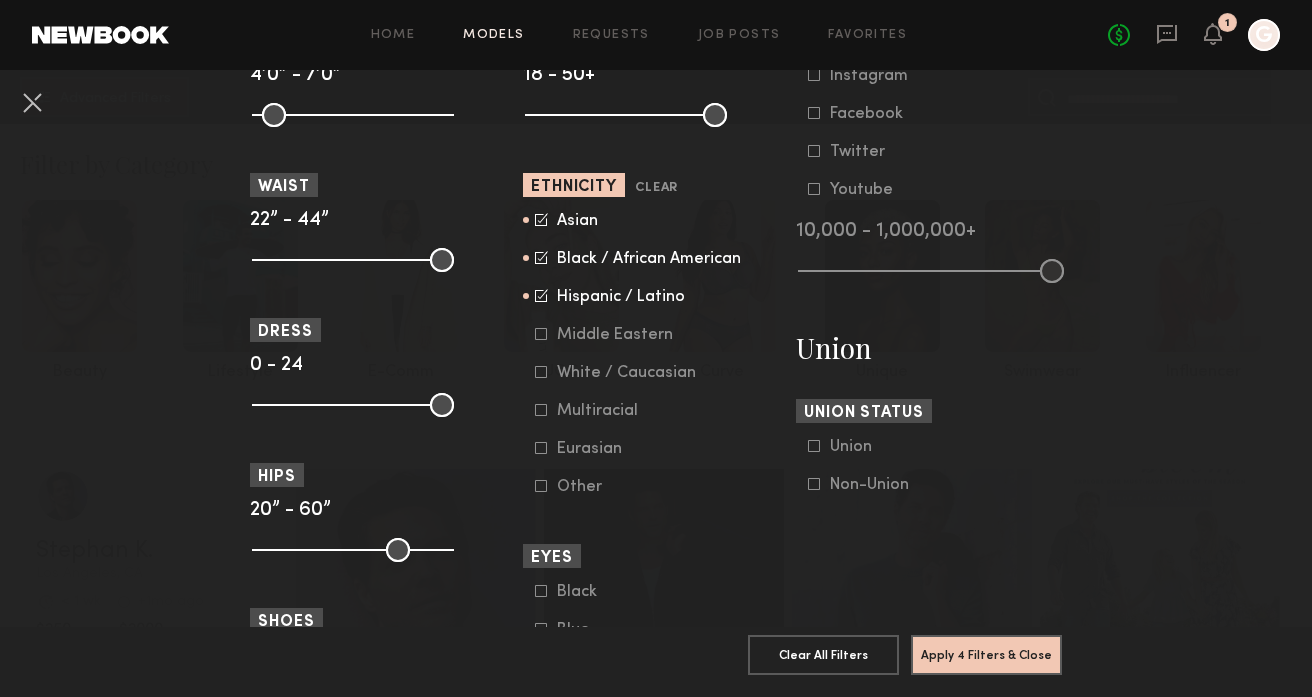 click on "Middle Eastern" 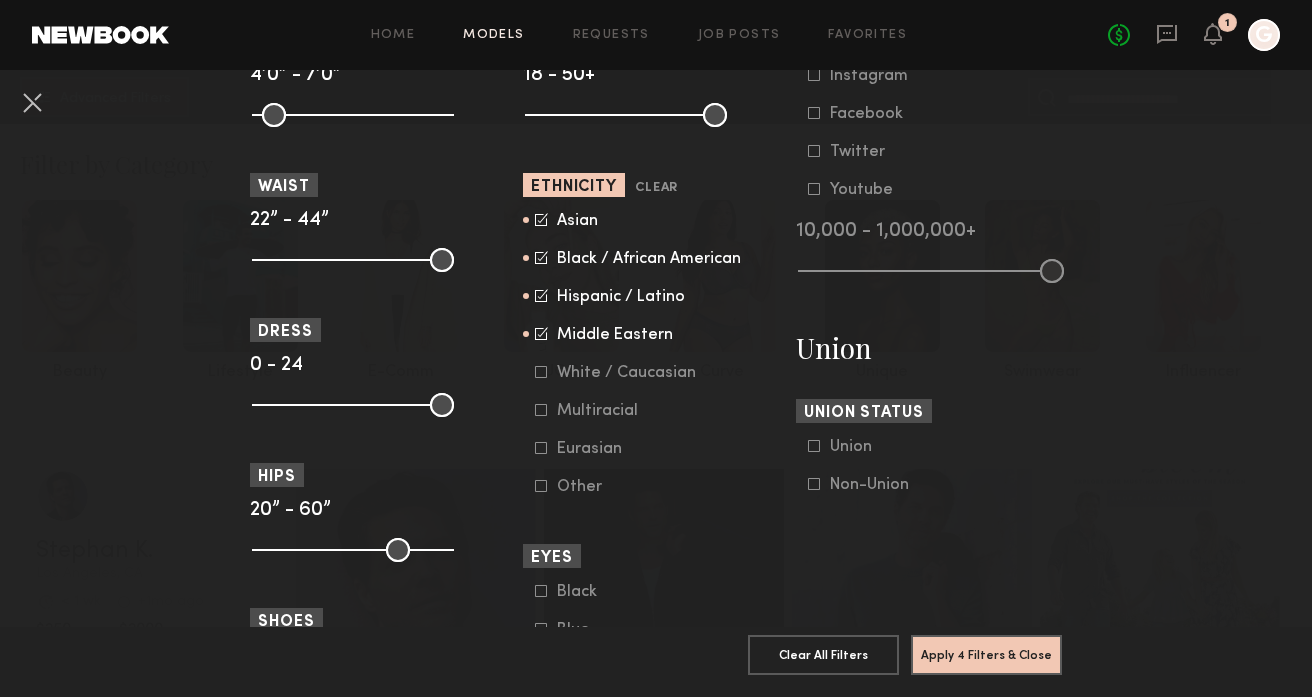 click on "Asian   Black / African American   Hispanic / Latino   Middle Eastern   White / Caucasian   Multiracial   Eurasian   Other" 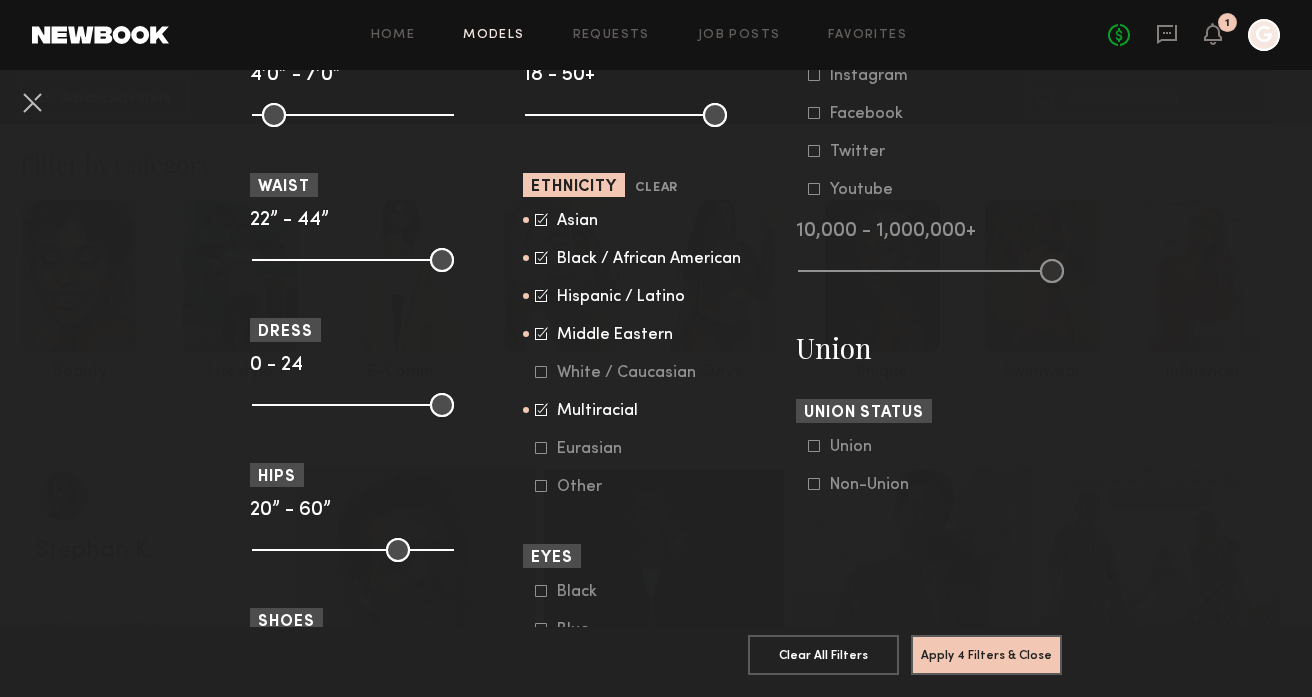 click on "Eurasian" 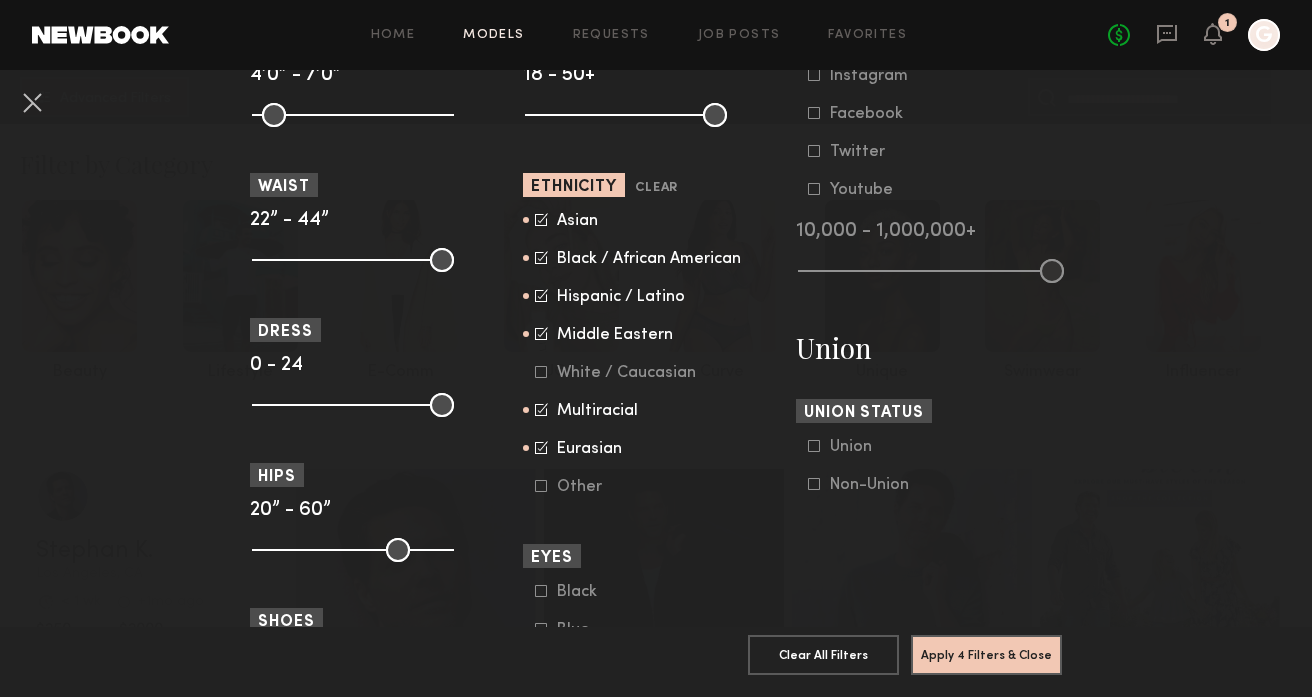 click on "Other" 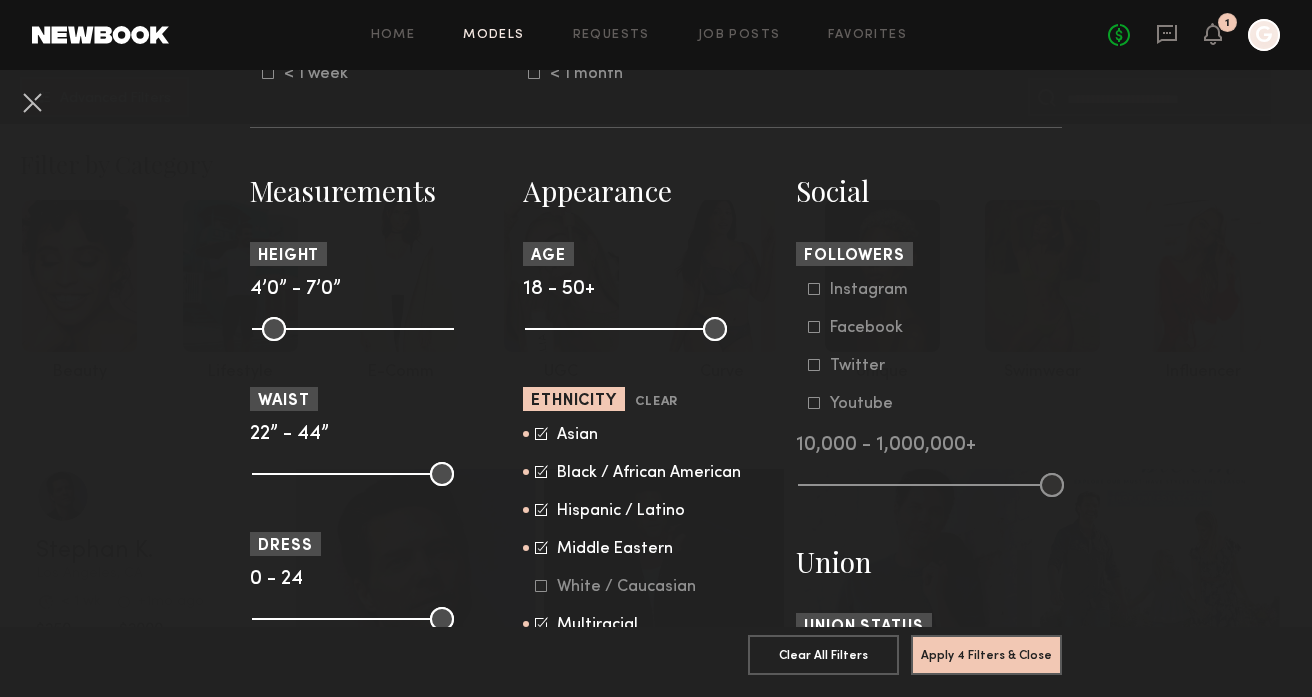 scroll, scrollTop: 786, scrollLeft: 0, axis: vertical 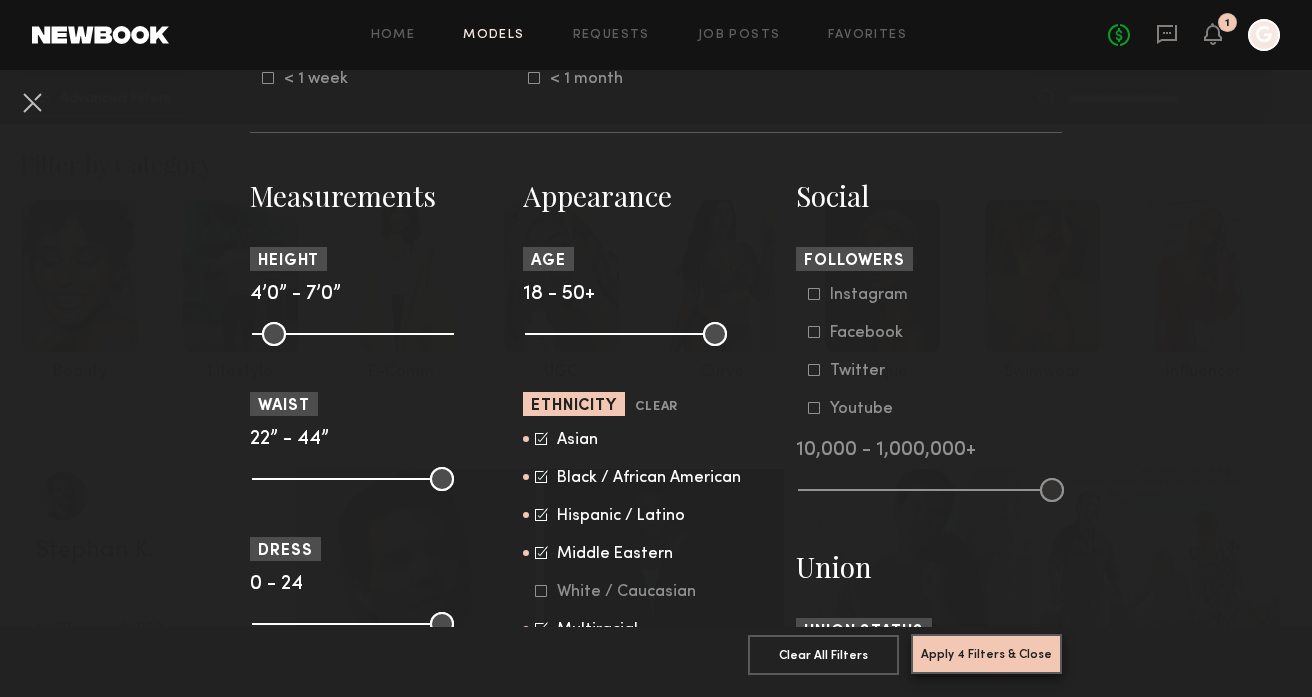 click on "Apply 4 Filters & Close" 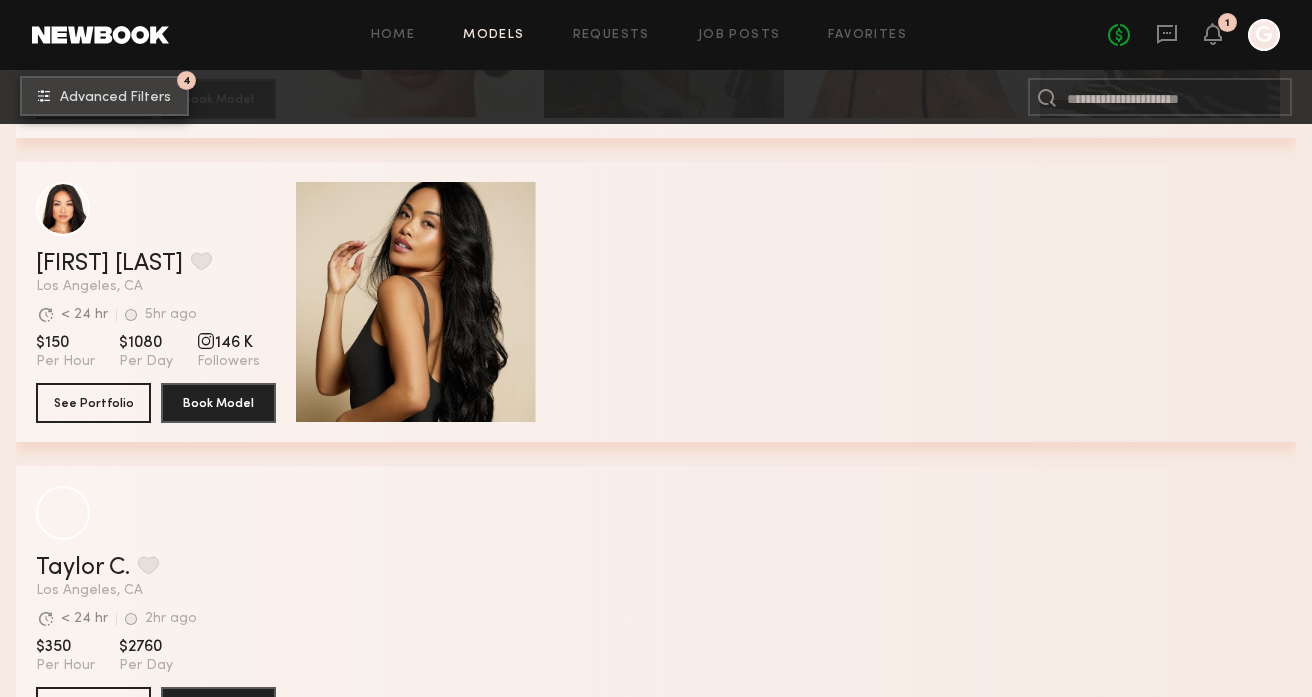 scroll, scrollTop: 607, scrollLeft: 0, axis: vertical 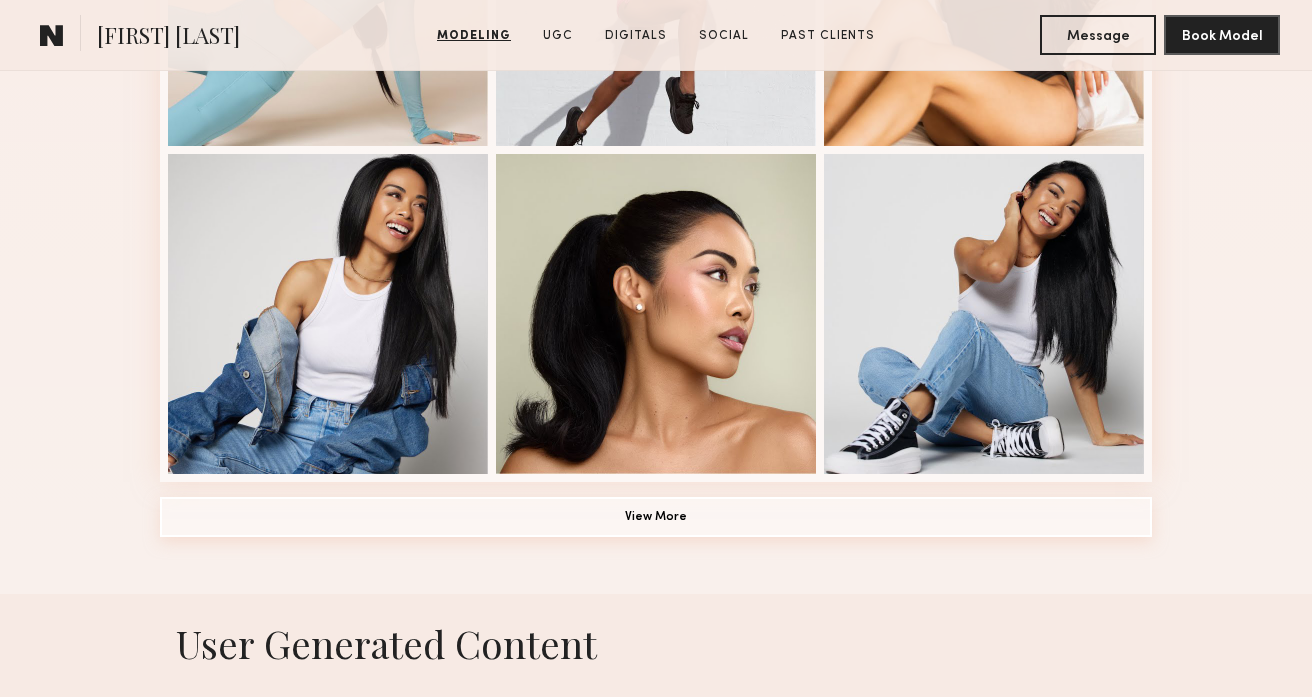 click on "View More" 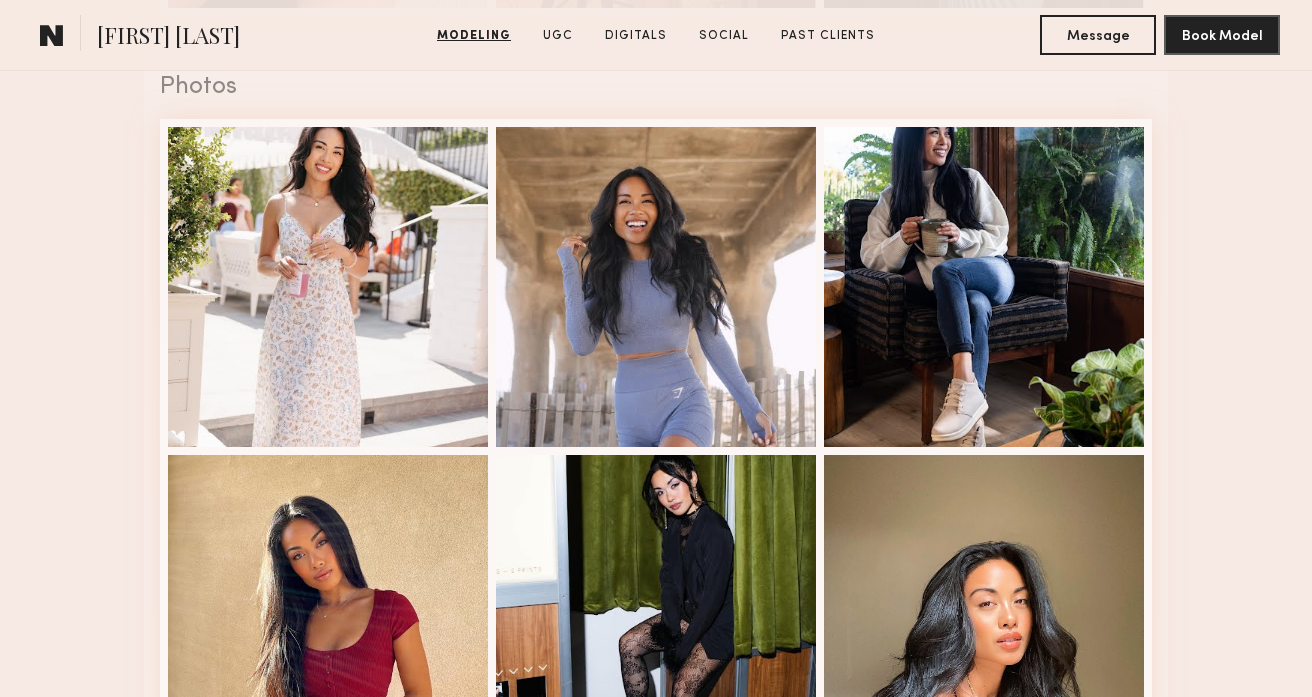 scroll, scrollTop: 4344, scrollLeft: 0, axis: vertical 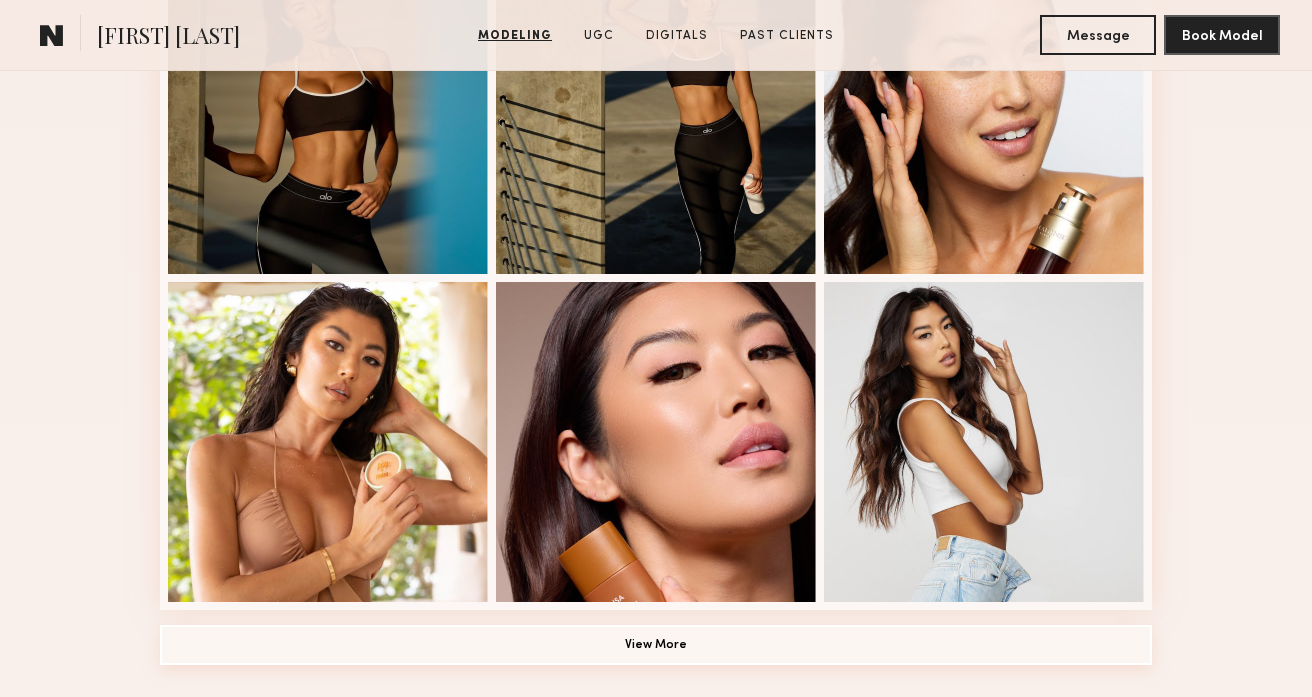 click on "View More" 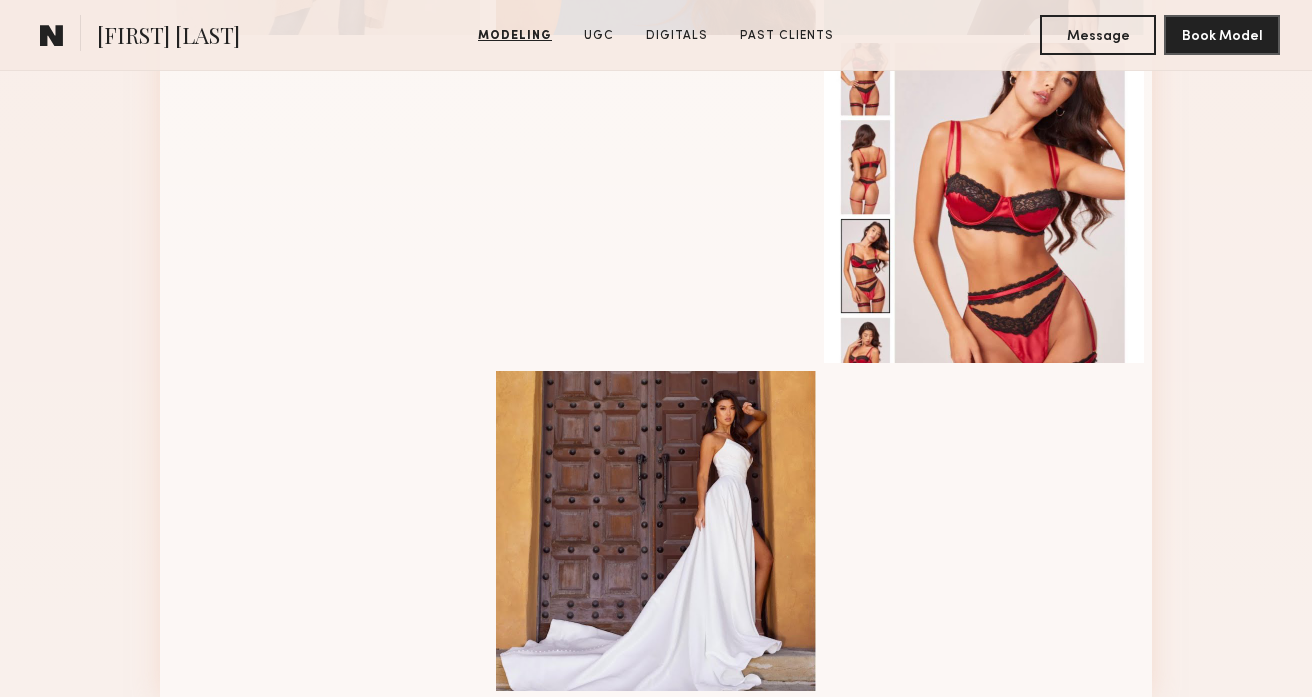 scroll, scrollTop: 2887, scrollLeft: 0, axis: vertical 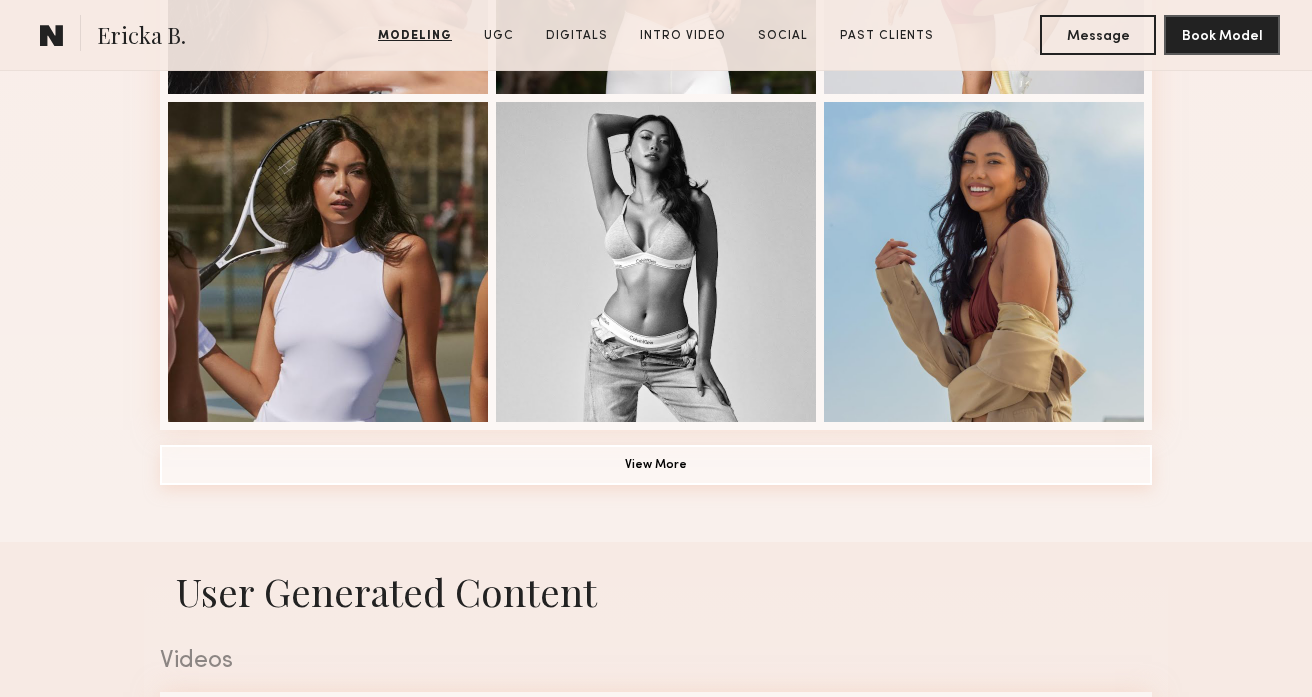 click on "View More" 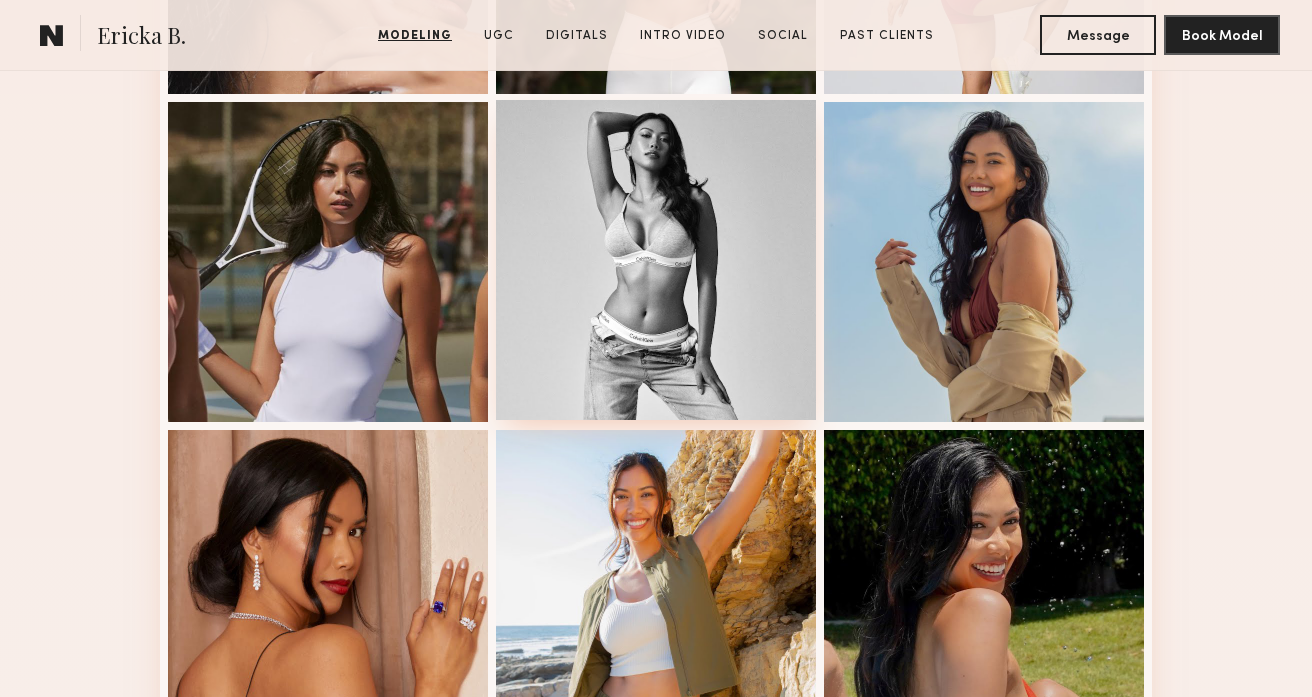 click at bounding box center (656, 260) 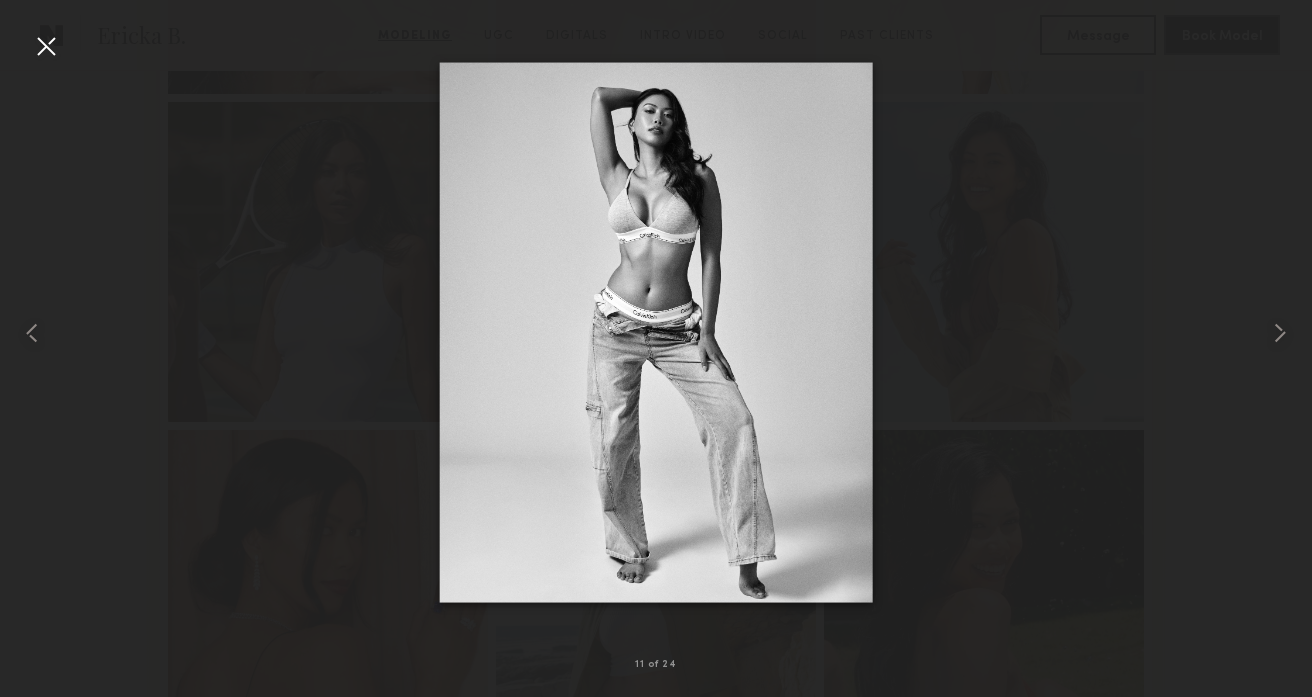 click at bounding box center (656, 332) 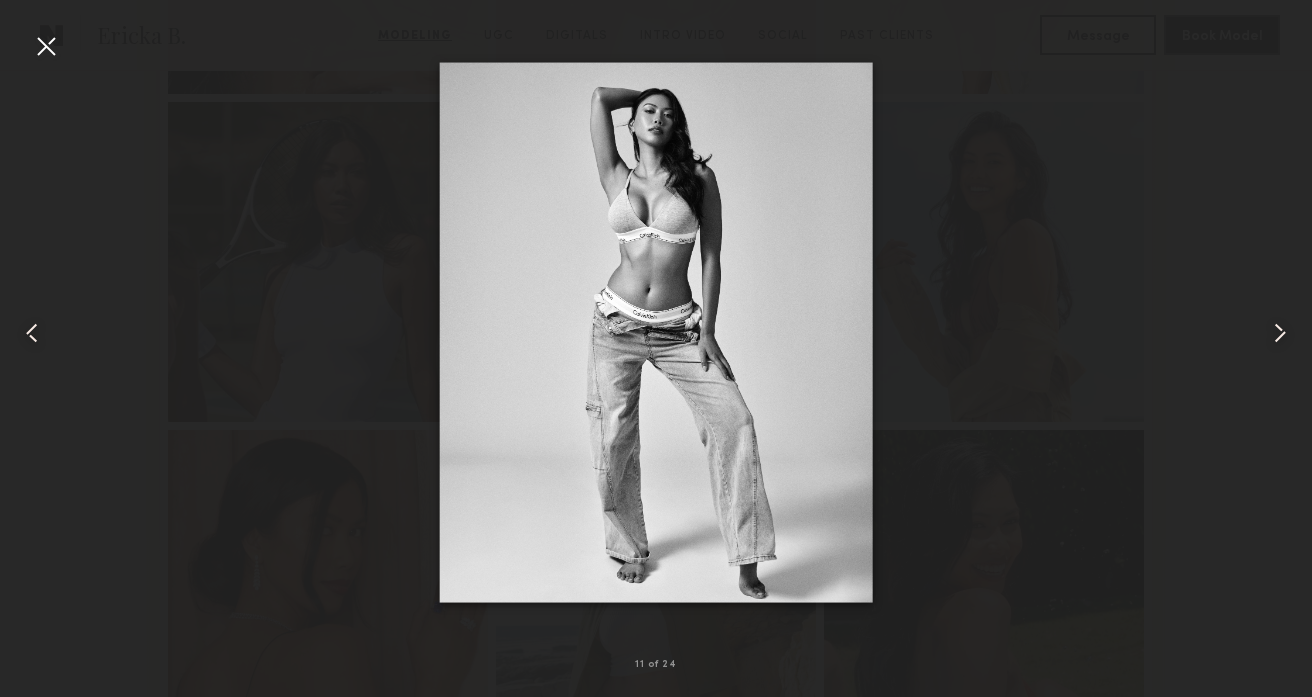 scroll, scrollTop: 1496, scrollLeft: 0, axis: vertical 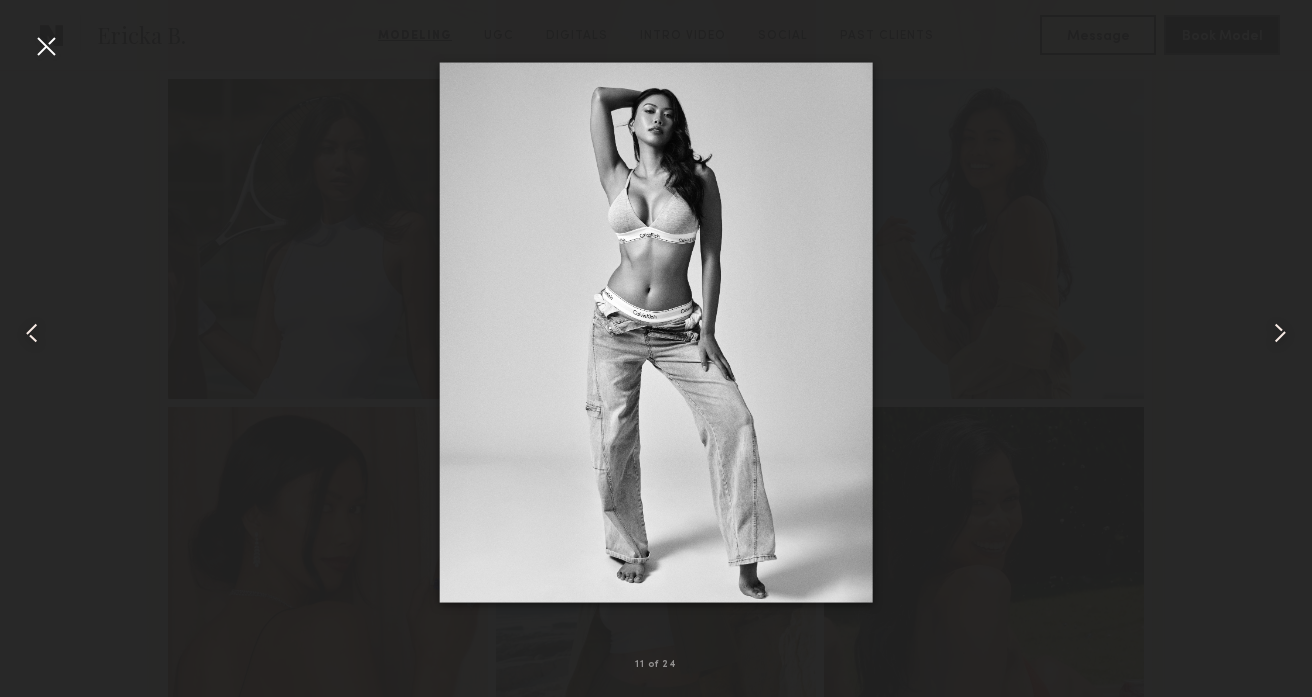 click at bounding box center [46, 46] 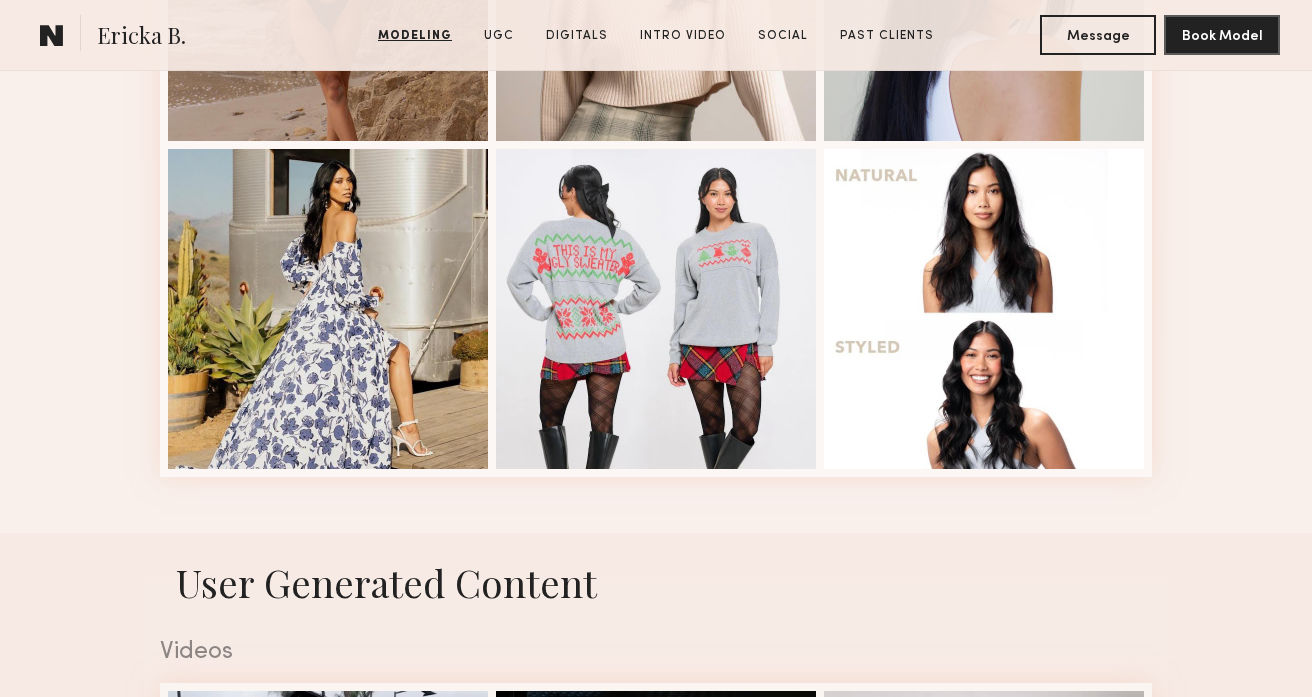 scroll, scrollTop: 2882, scrollLeft: 0, axis: vertical 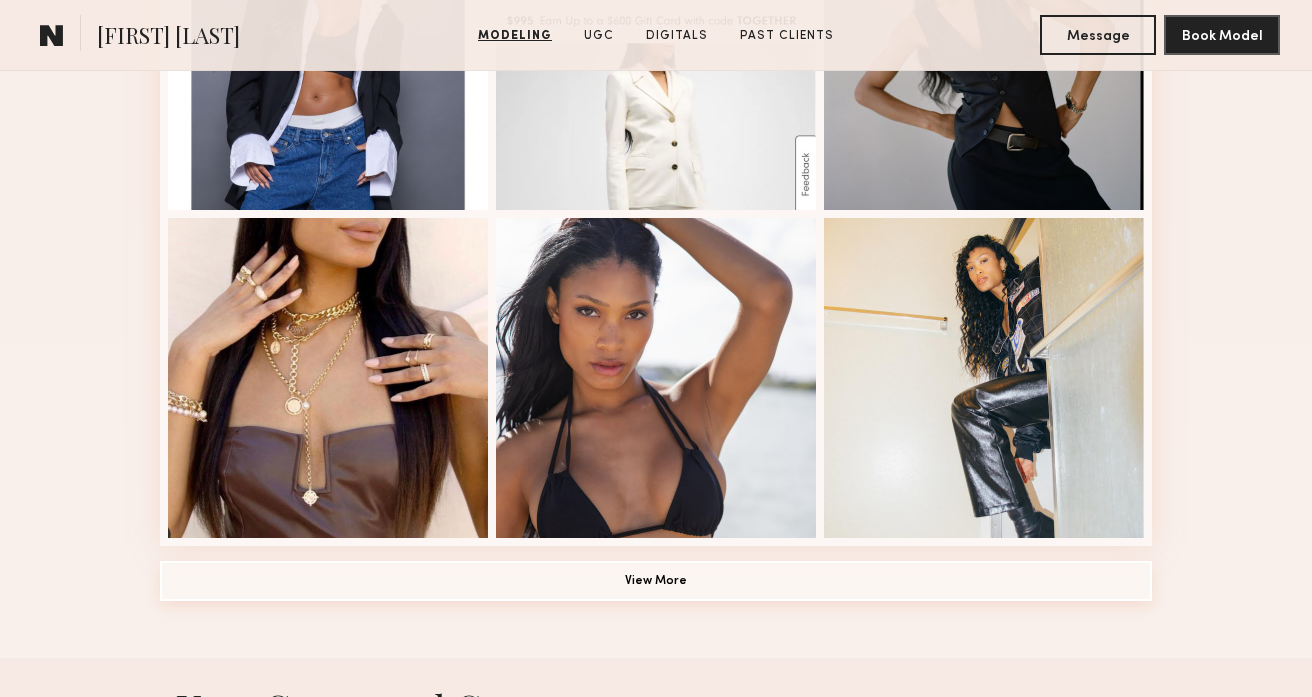 click on "View More" 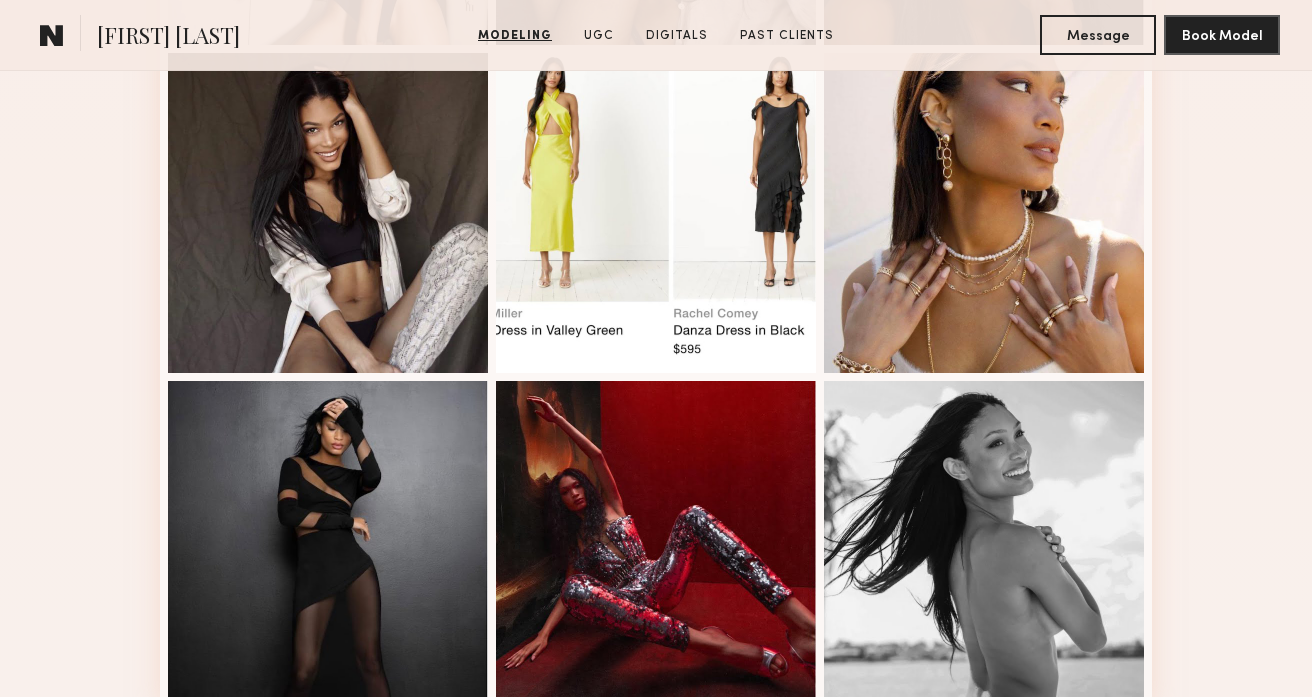 scroll, scrollTop: 2782, scrollLeft: 0, axis: vertical 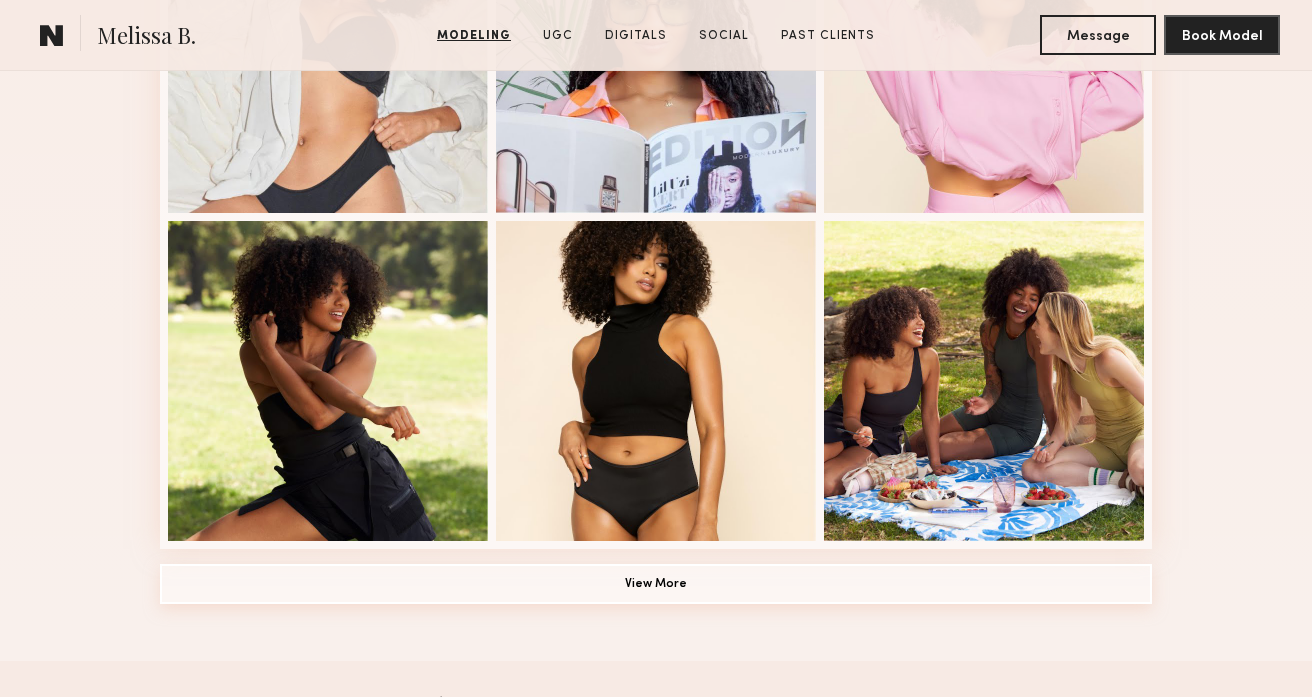 click on "View More" 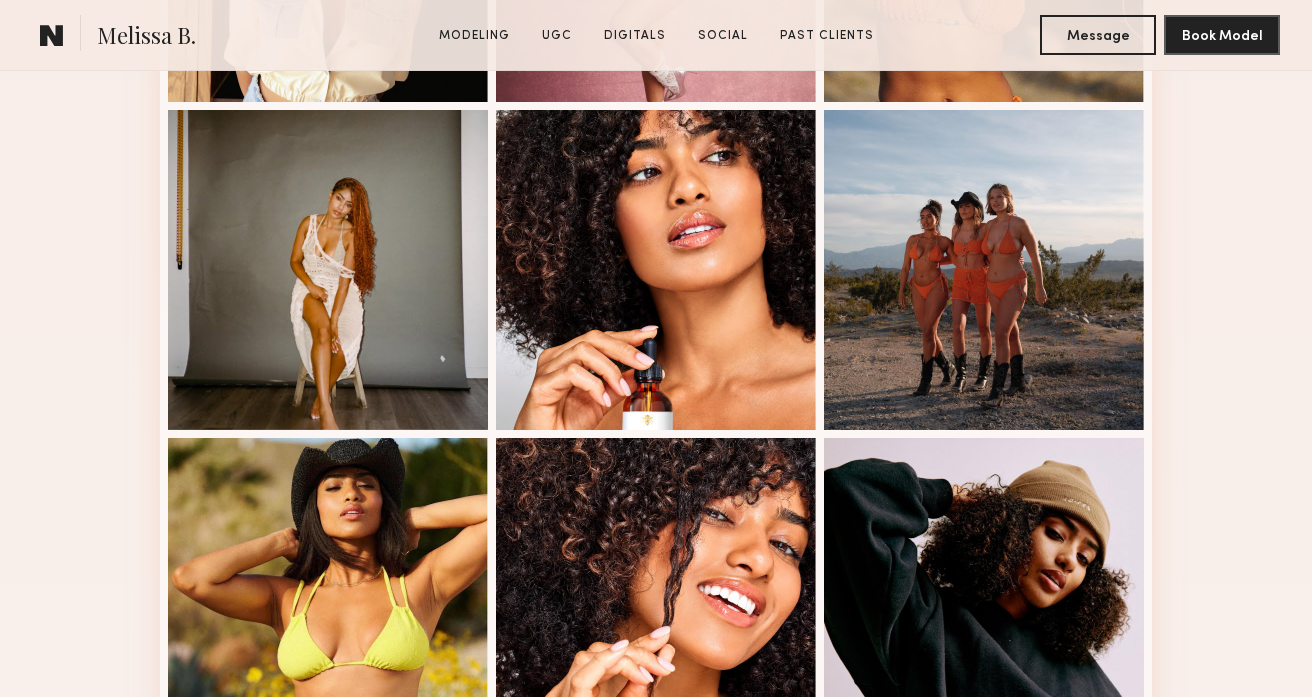 scroll, scrollTop: 2126, scrollLeft: 0, axis: vertical 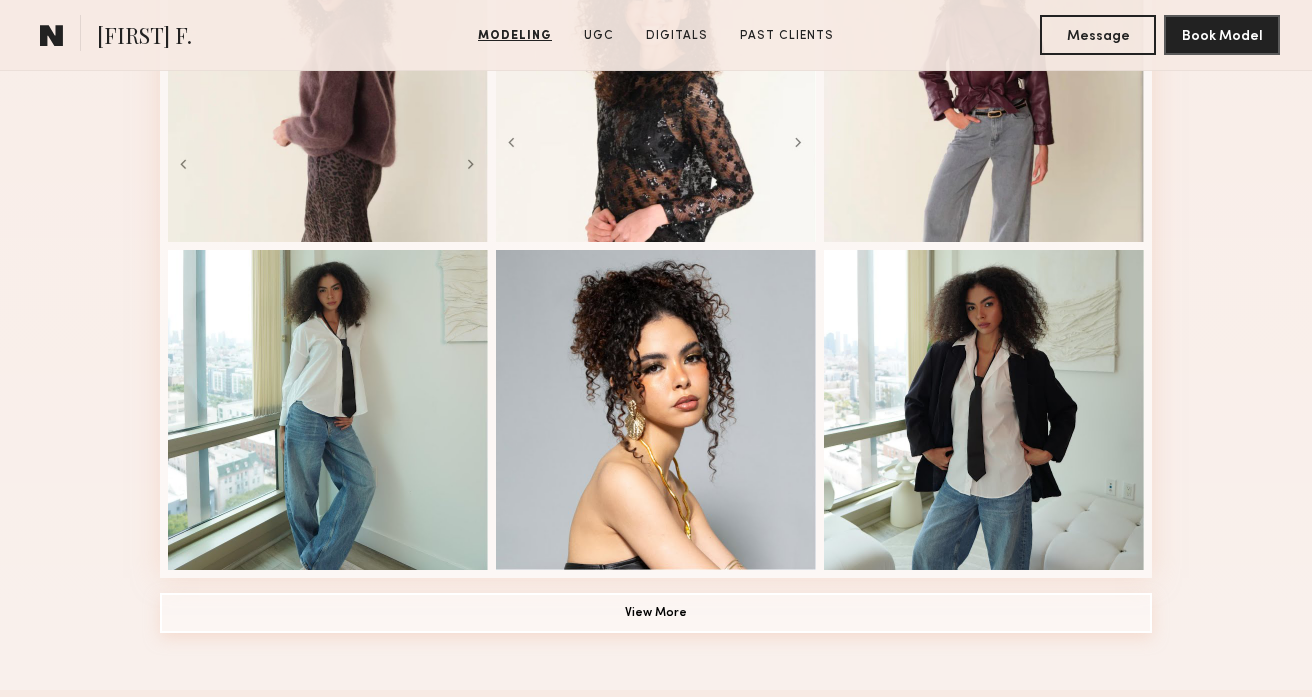 click on "View More" 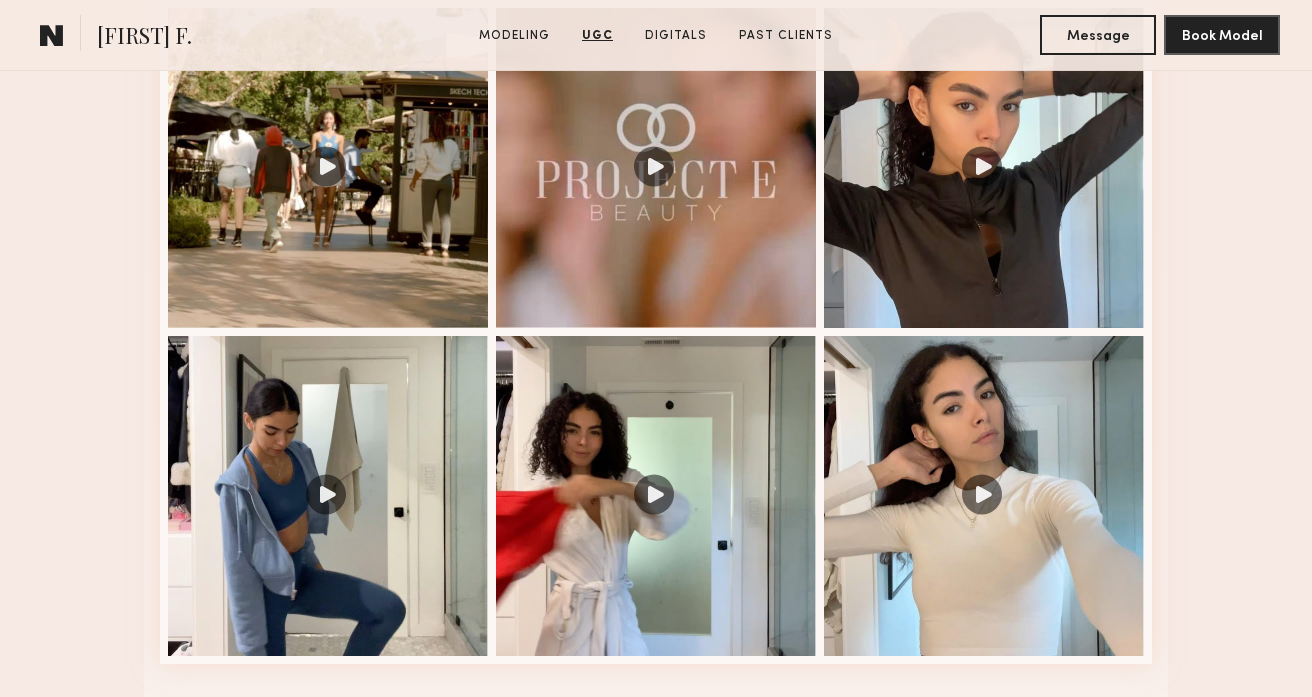 scroll, scrollTop: 3762, scrollLeft: 0, axis: vertical 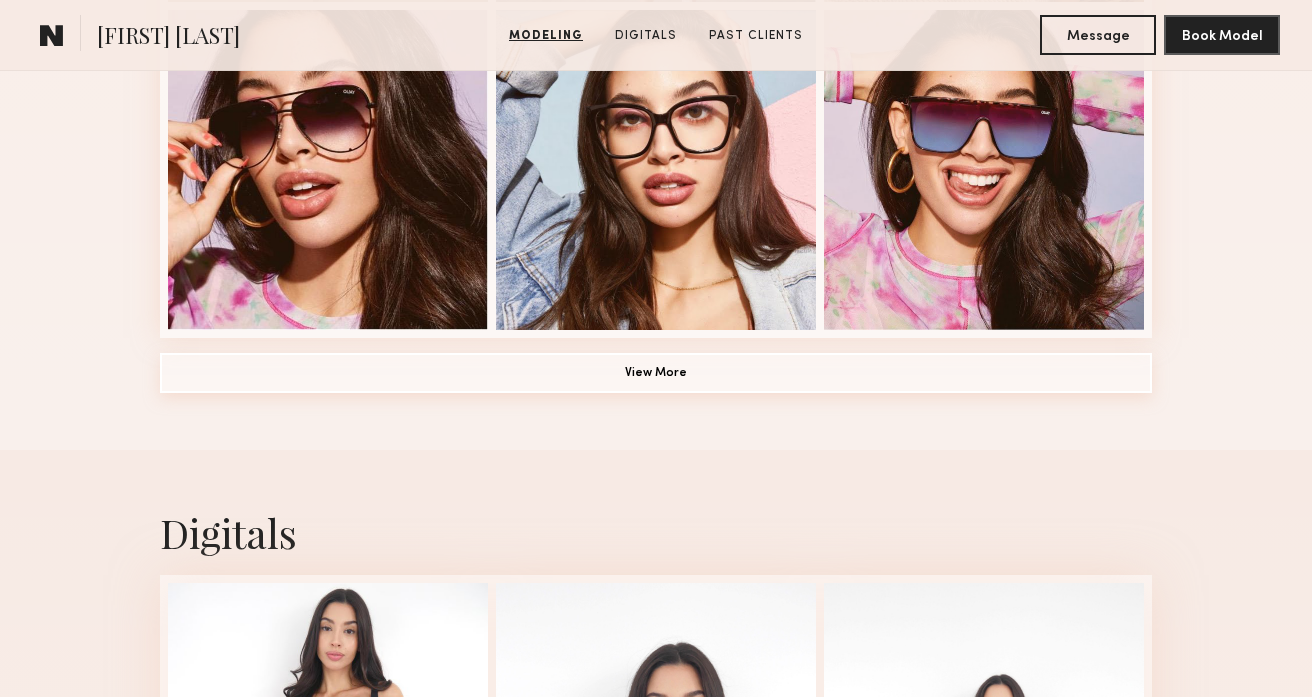 click on "View More" 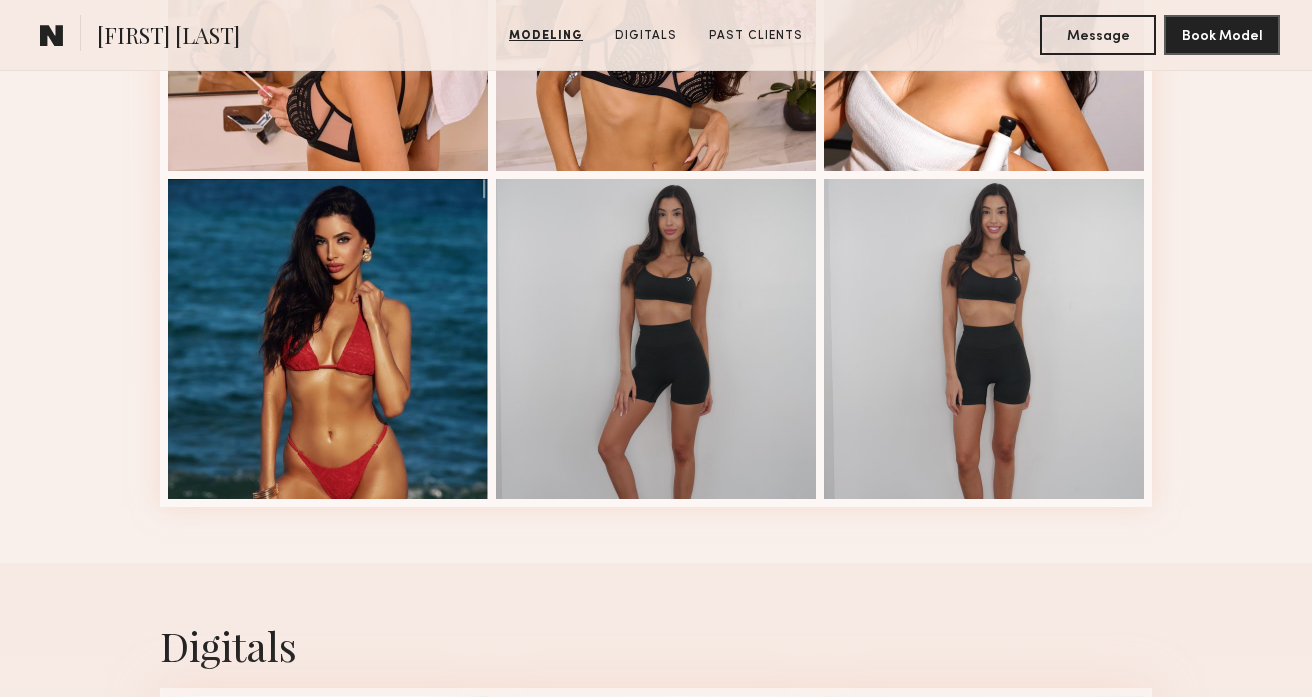 scroll, scrollTop: 2710, scrollLeft: 0, axis: vertical 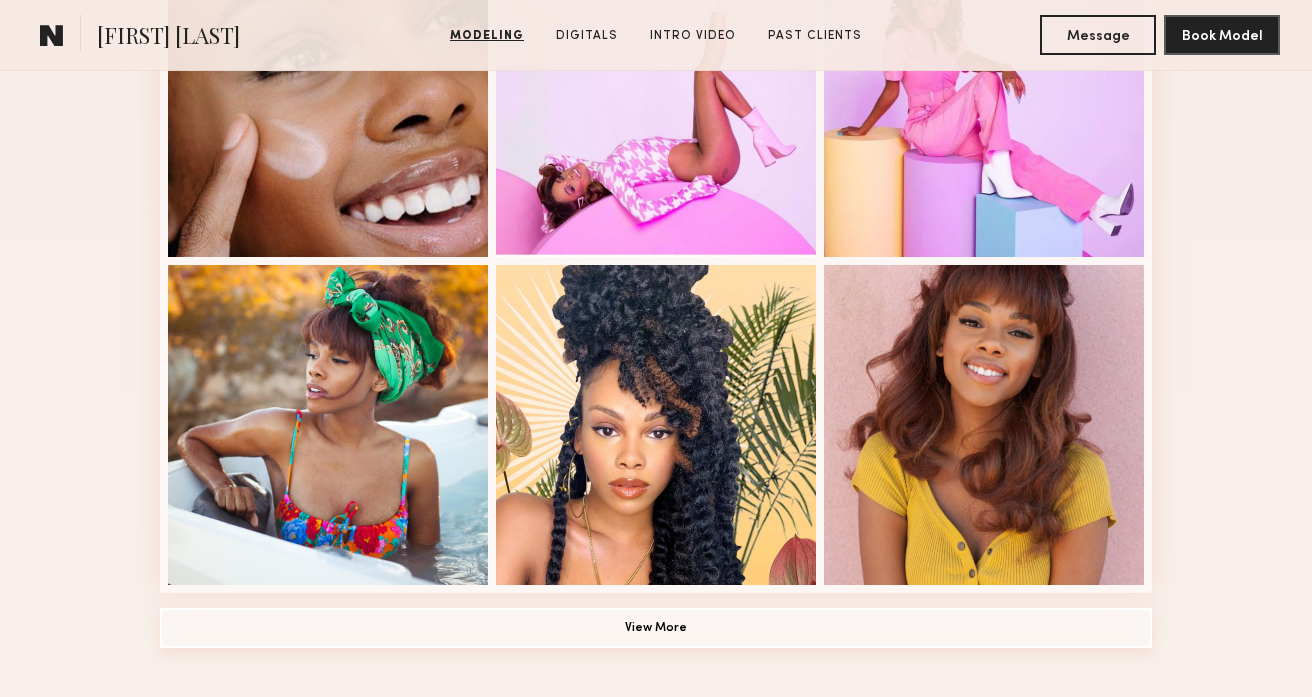 click on "View More" 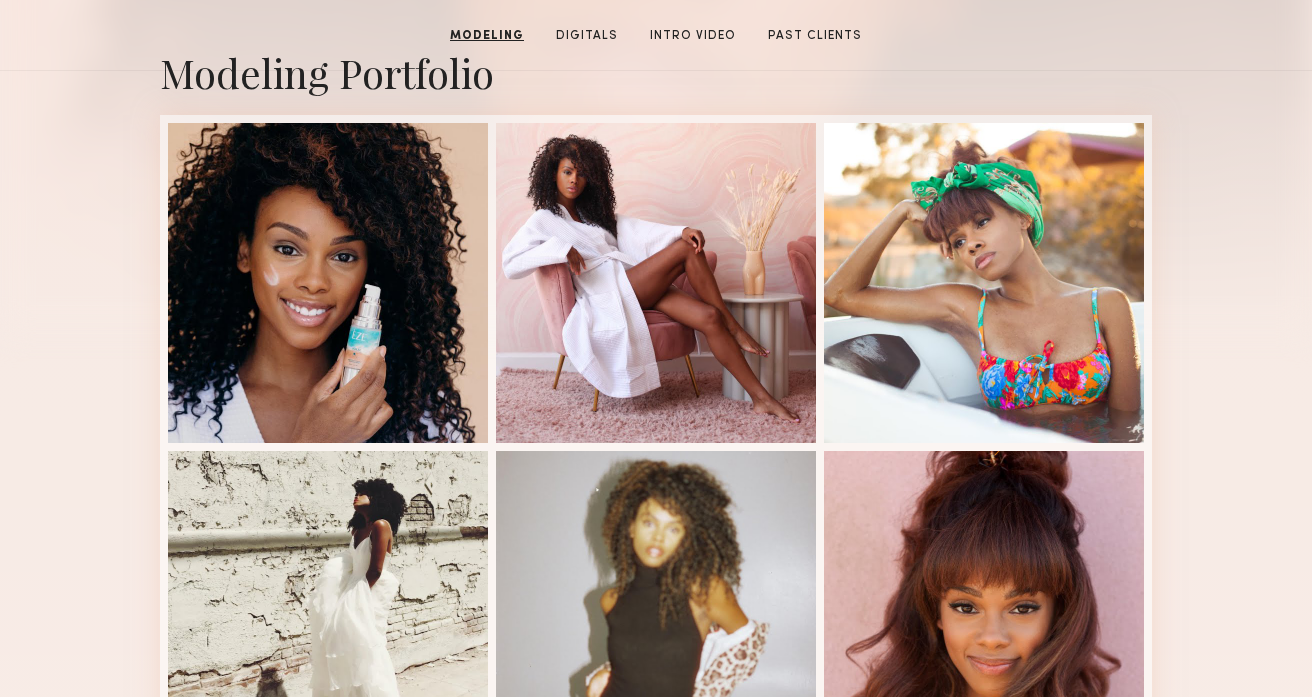 scroll, scrollTop: 0, scrollLeft: 0, axis: both 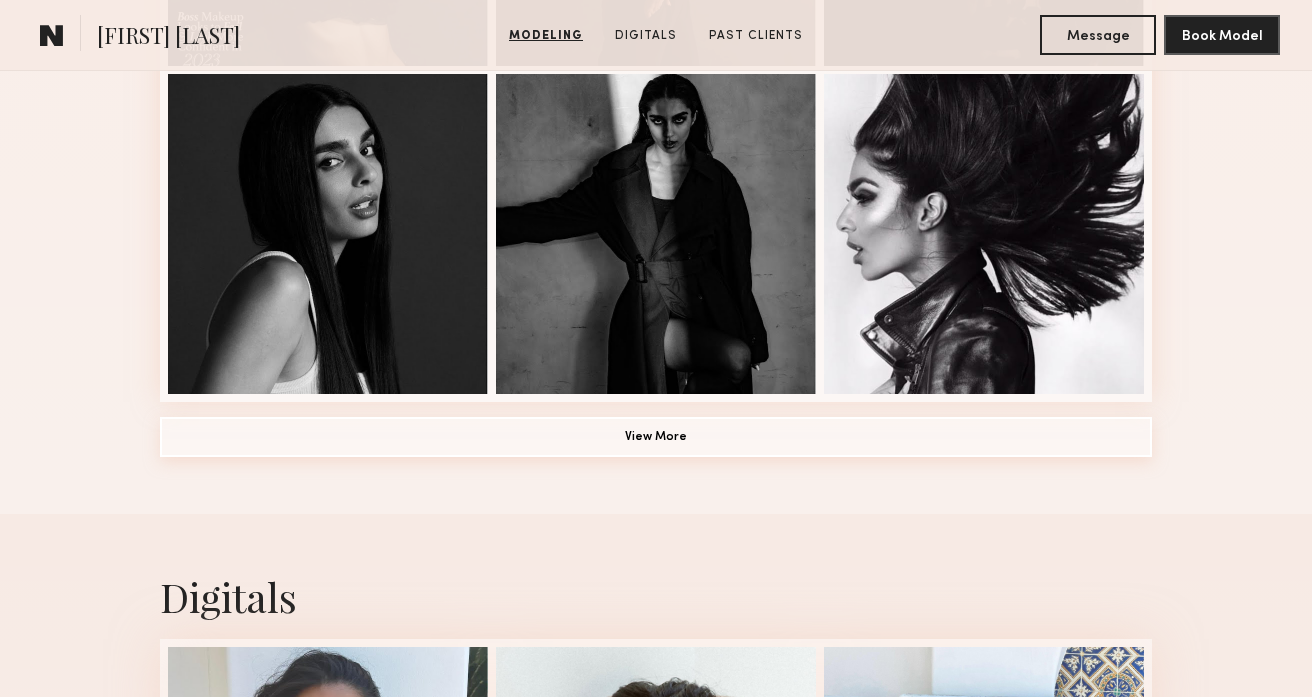click on "View More" 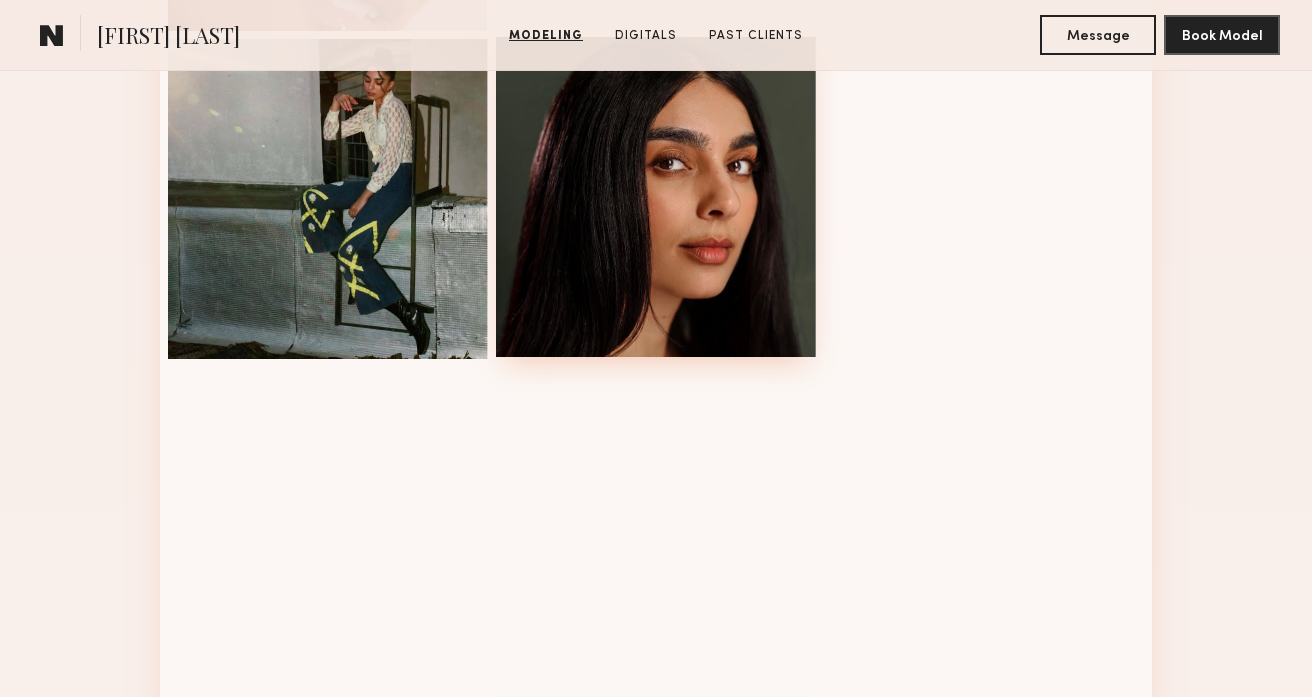 scroll, scrollTop: 2190, scrollLeft: 0, axis: vertical 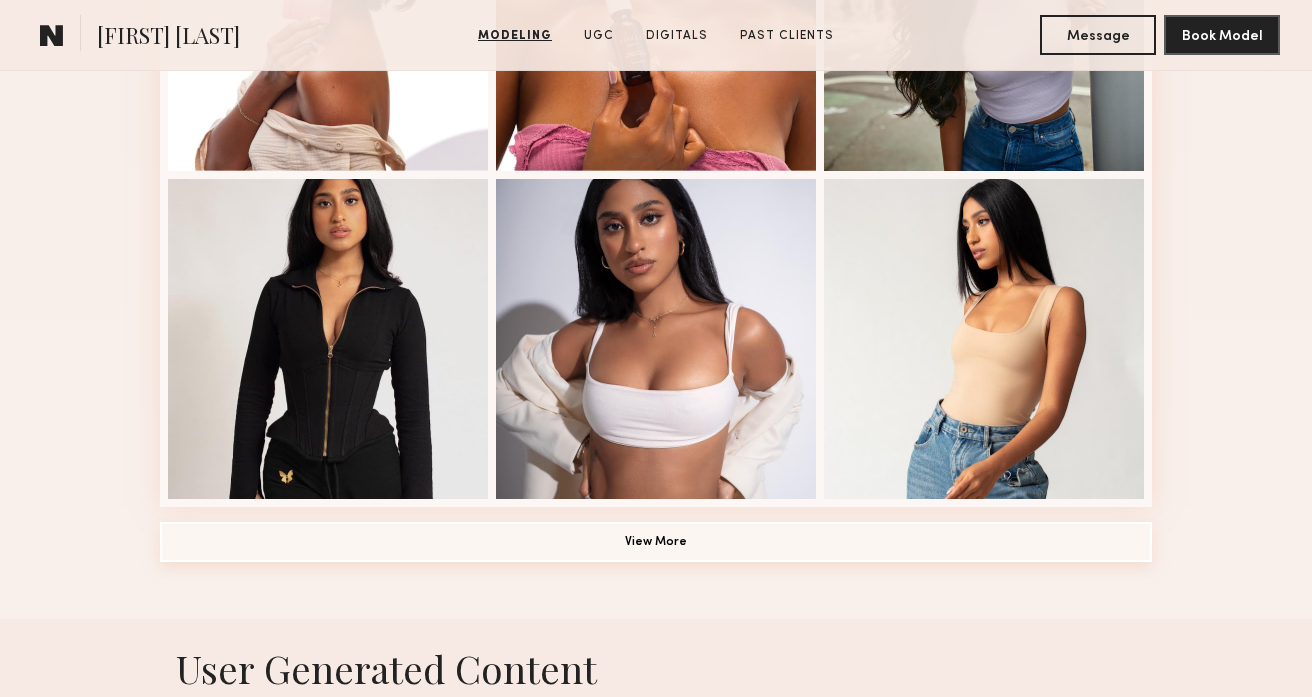 click on "View More" 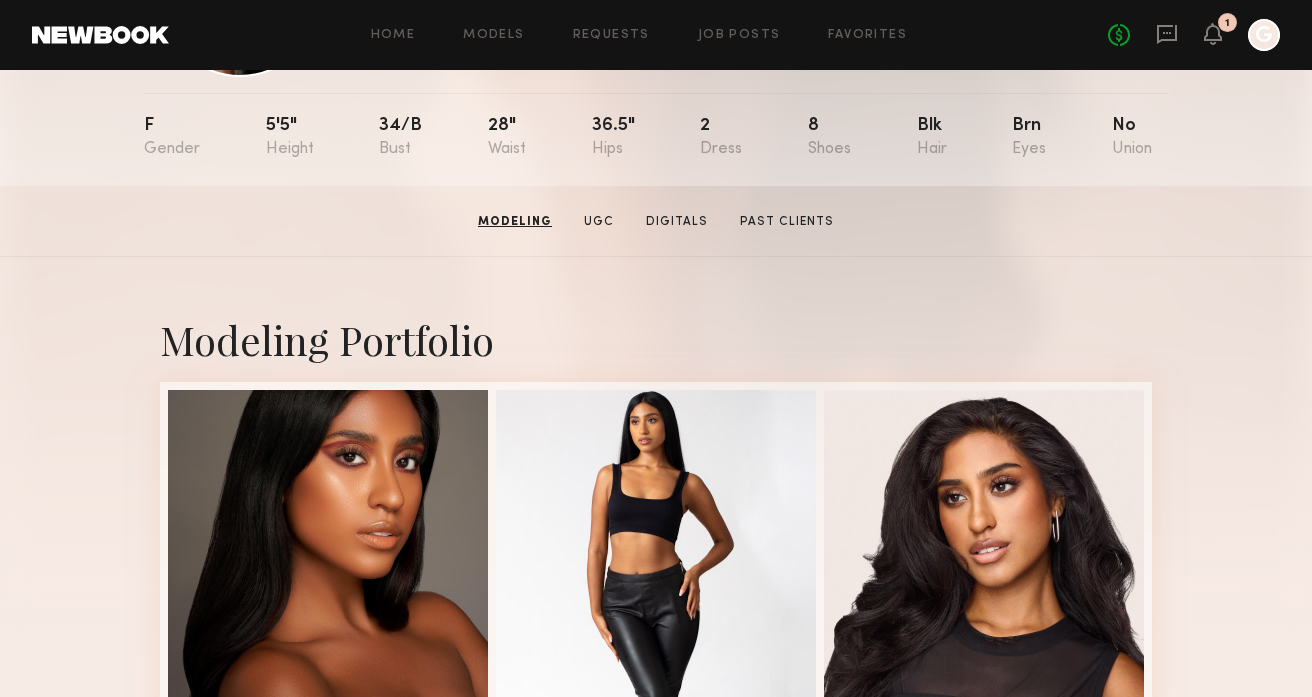 scroll, scrollTop: 175, scrollLeft: 0, axis: vertical 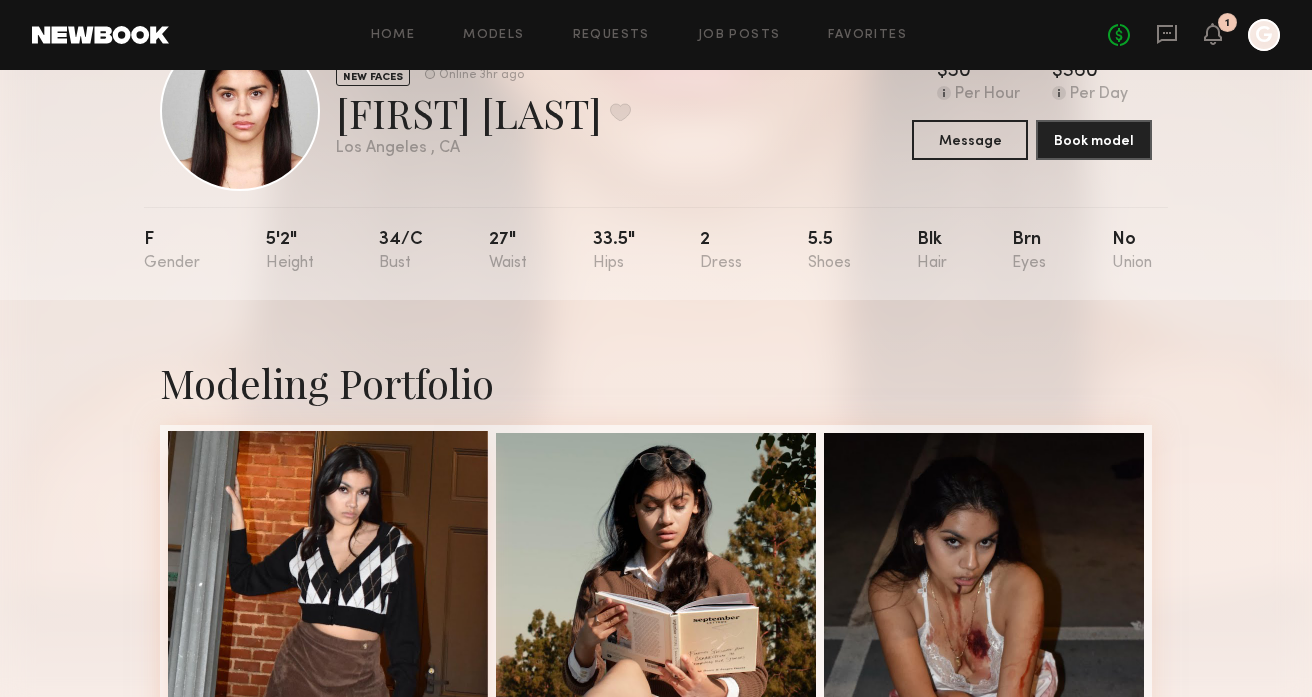 click at bounding box center (328, 591) 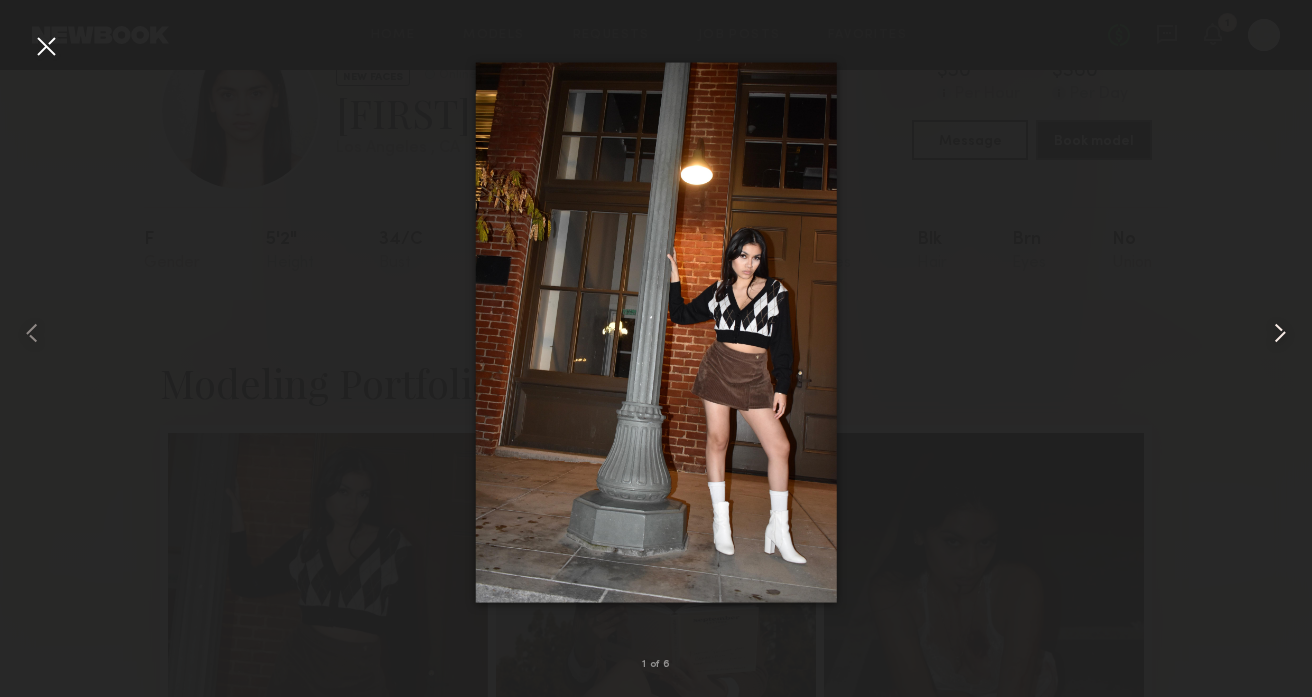 click at bounding box center [1280, 333] 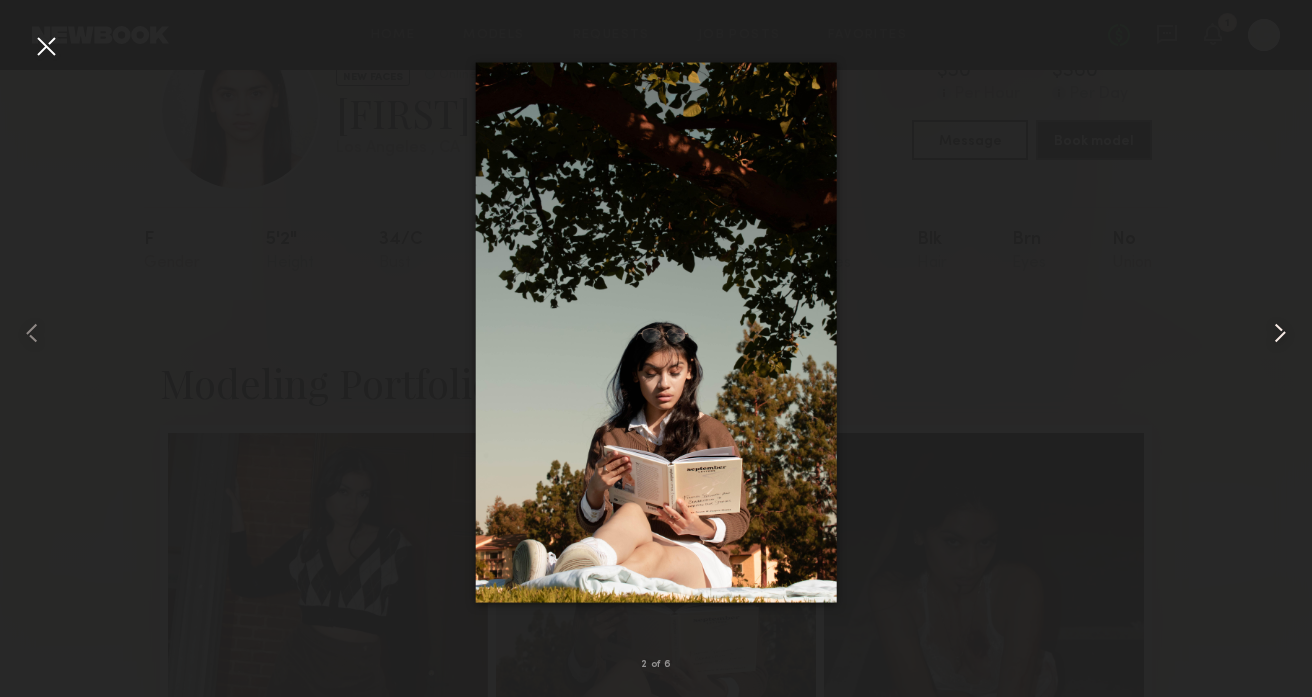click at bounding box center [1280, 333] 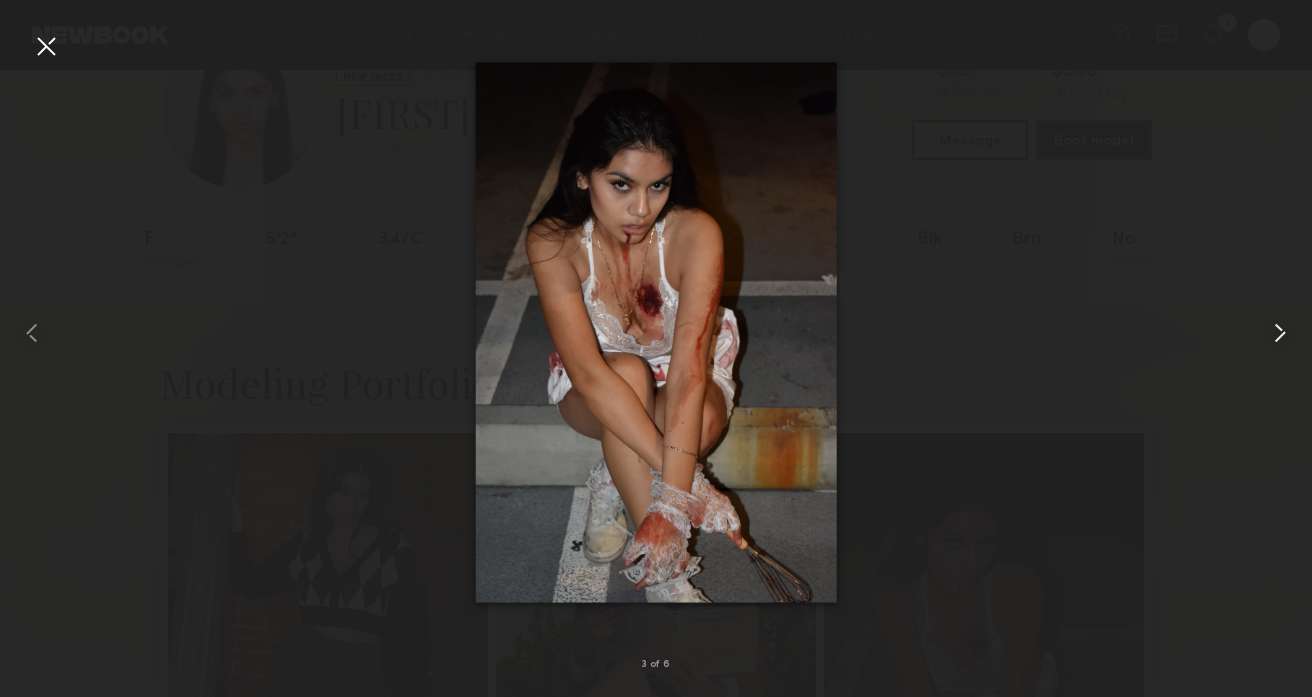 click at bounding box center (1280, 333) 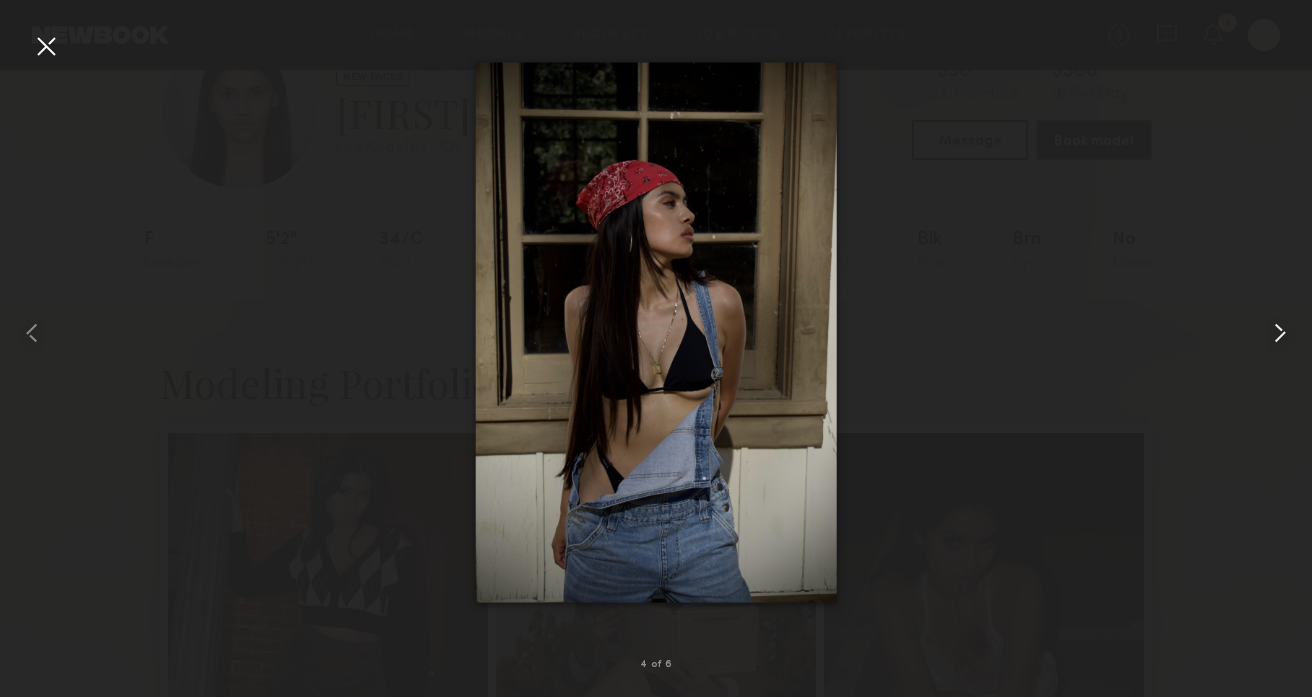 click at bounding box center [1280, 333] 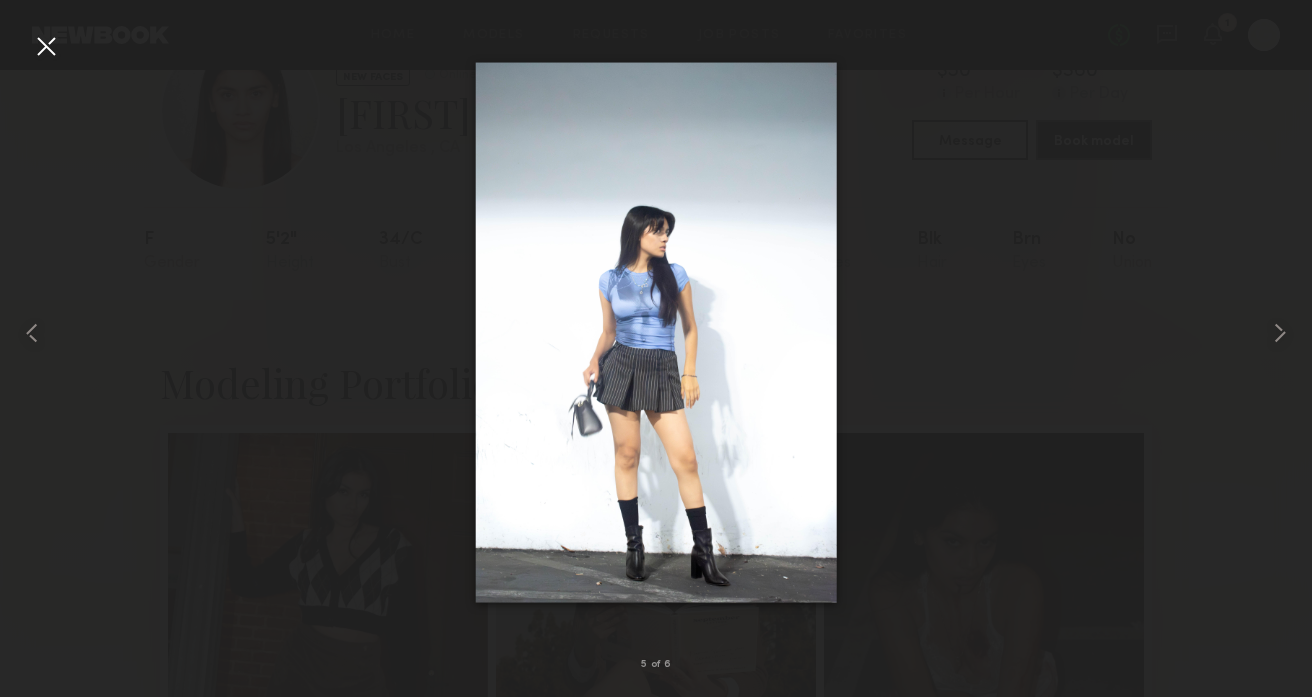 click at bounding box center [656, 332] 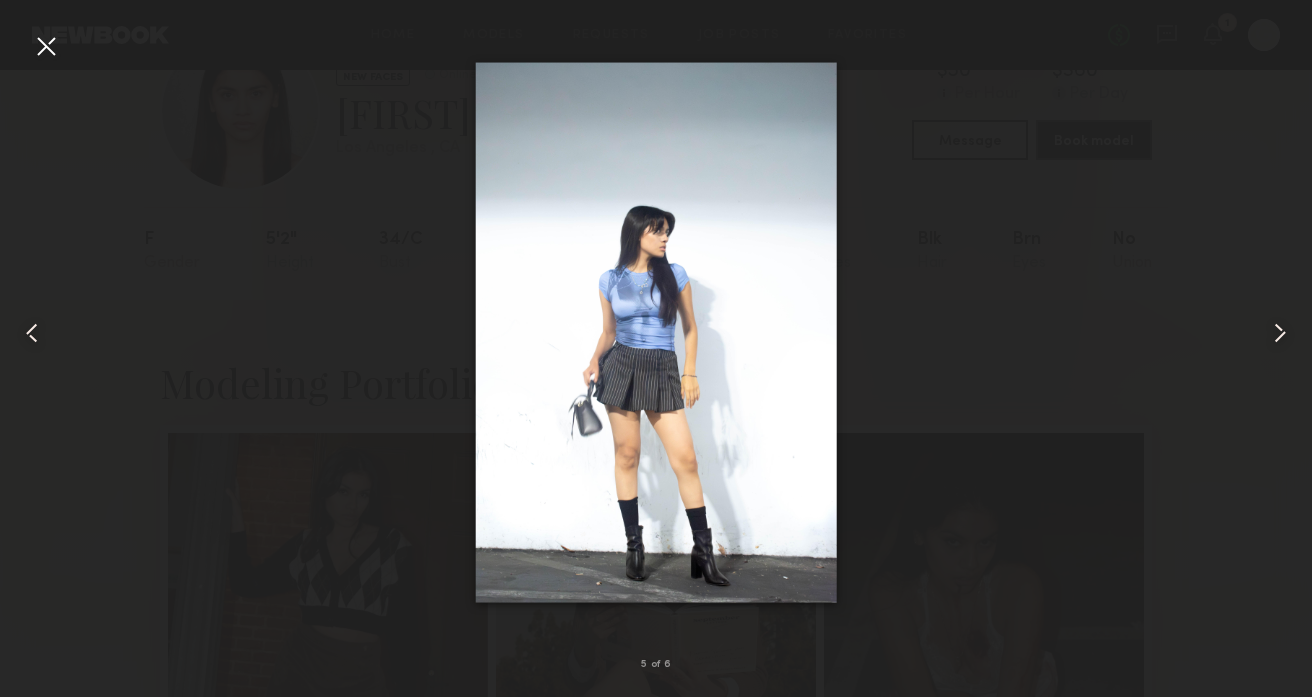 click at bounding box center (46, 46) 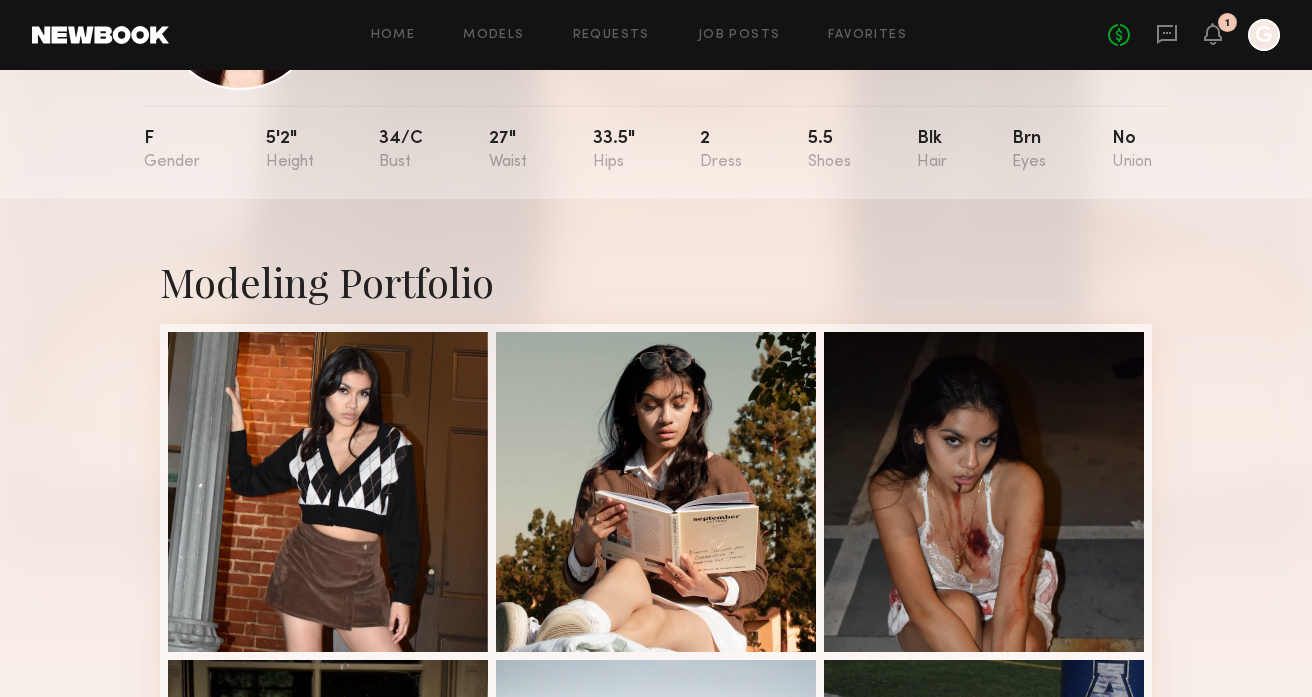 scroll, scrollTop: 0, scrollLeft: 0, axis: both 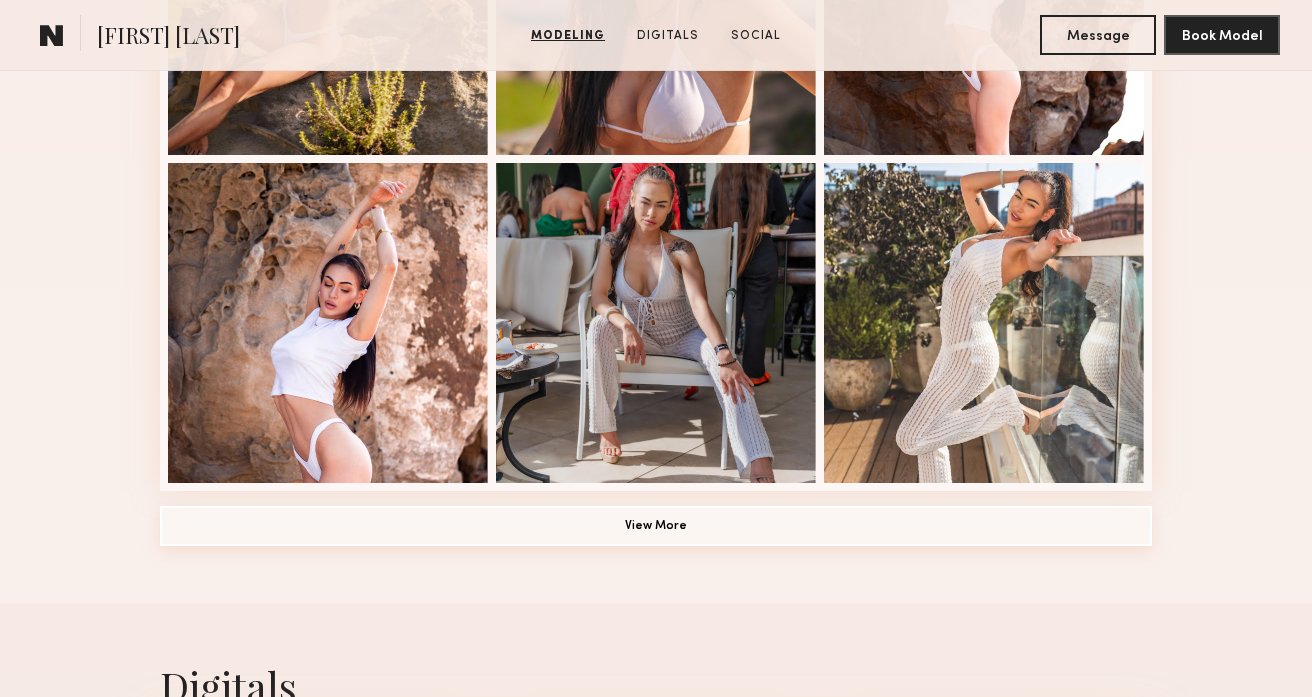 click on "View More" 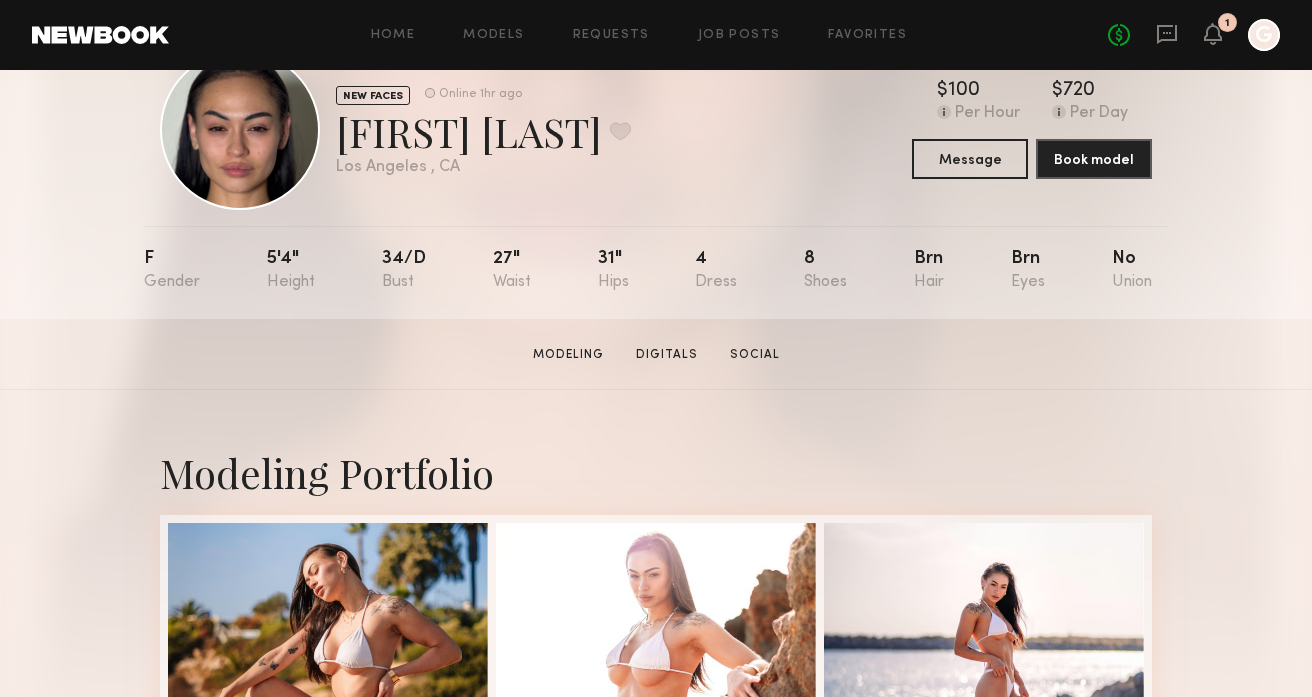 scroll, scrollTop: 62, scrollLeft: 0, axis: vertical 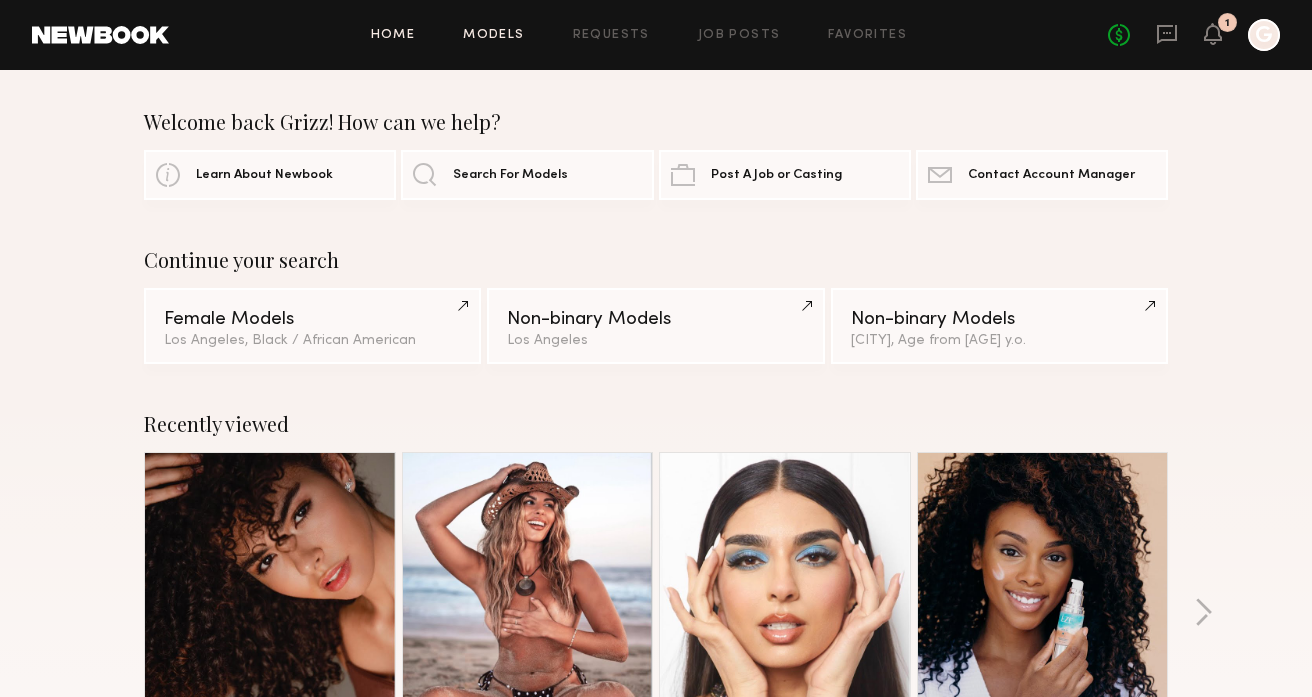 click on "Models" 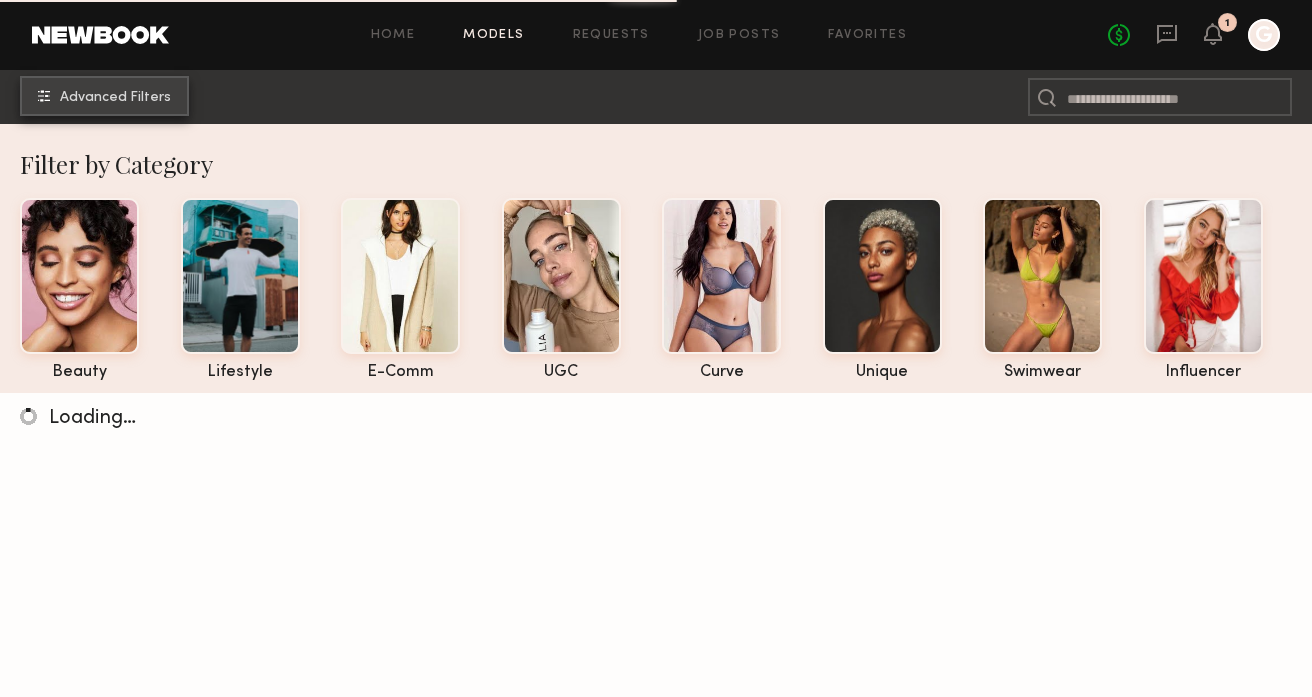 click on "Advanced Filters" 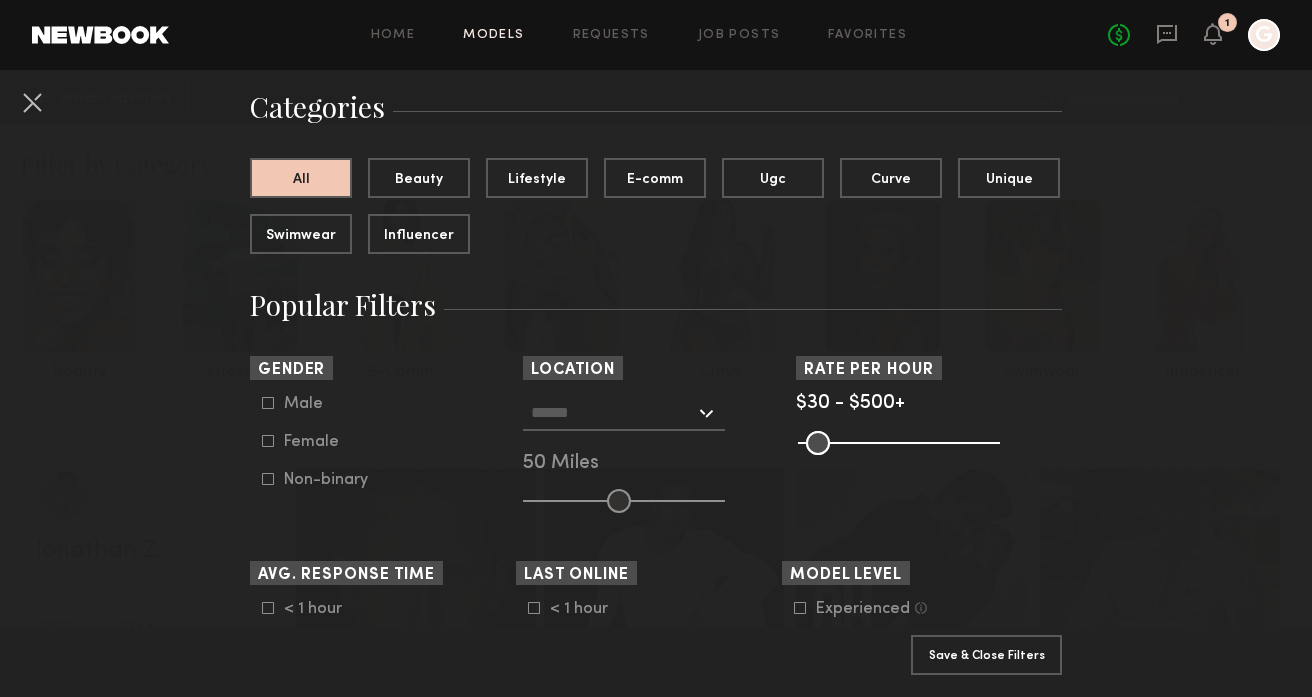 scroll, scrollTop: 148, scrollLeft: 0, axis: vertical 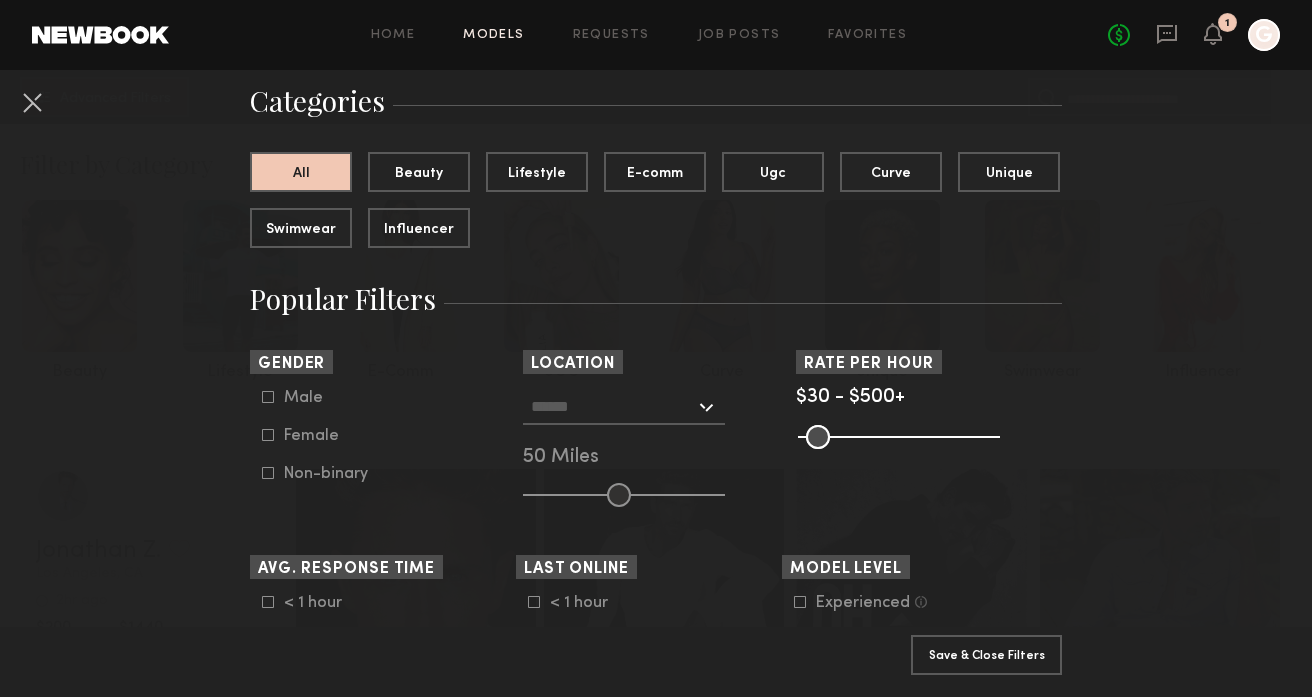 click on "Female" 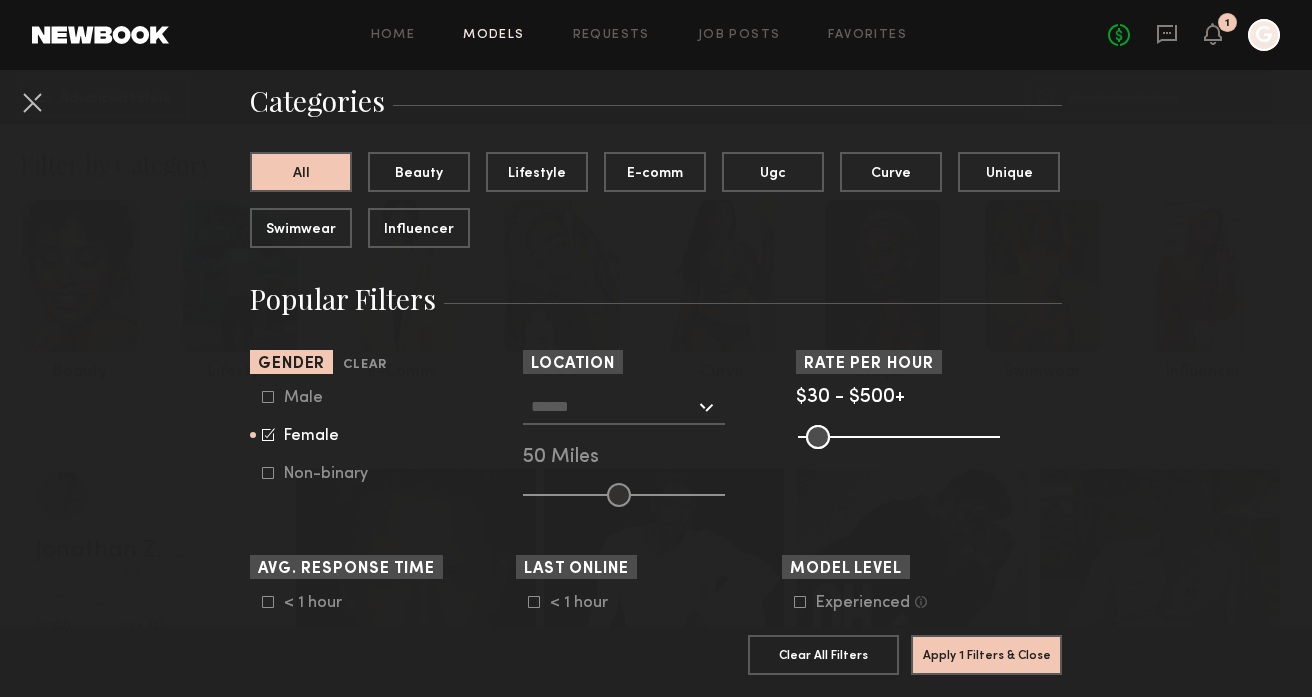 click 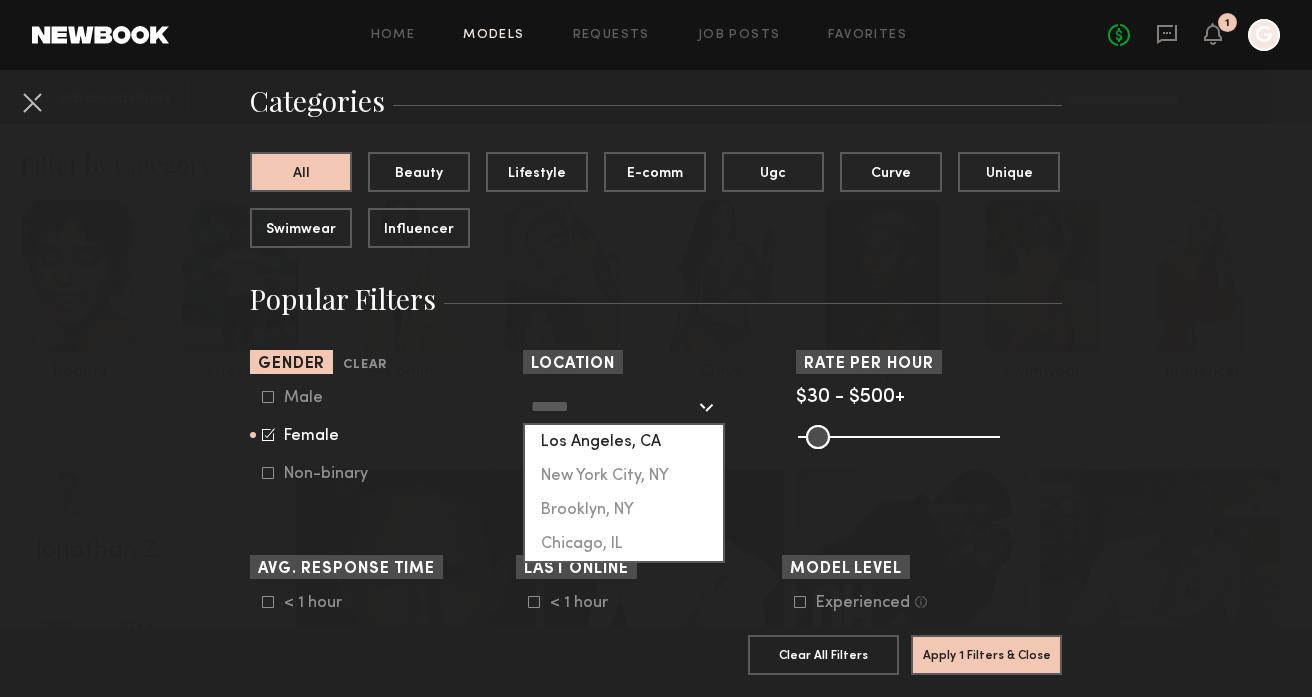 click on "Los Angeles, CA" 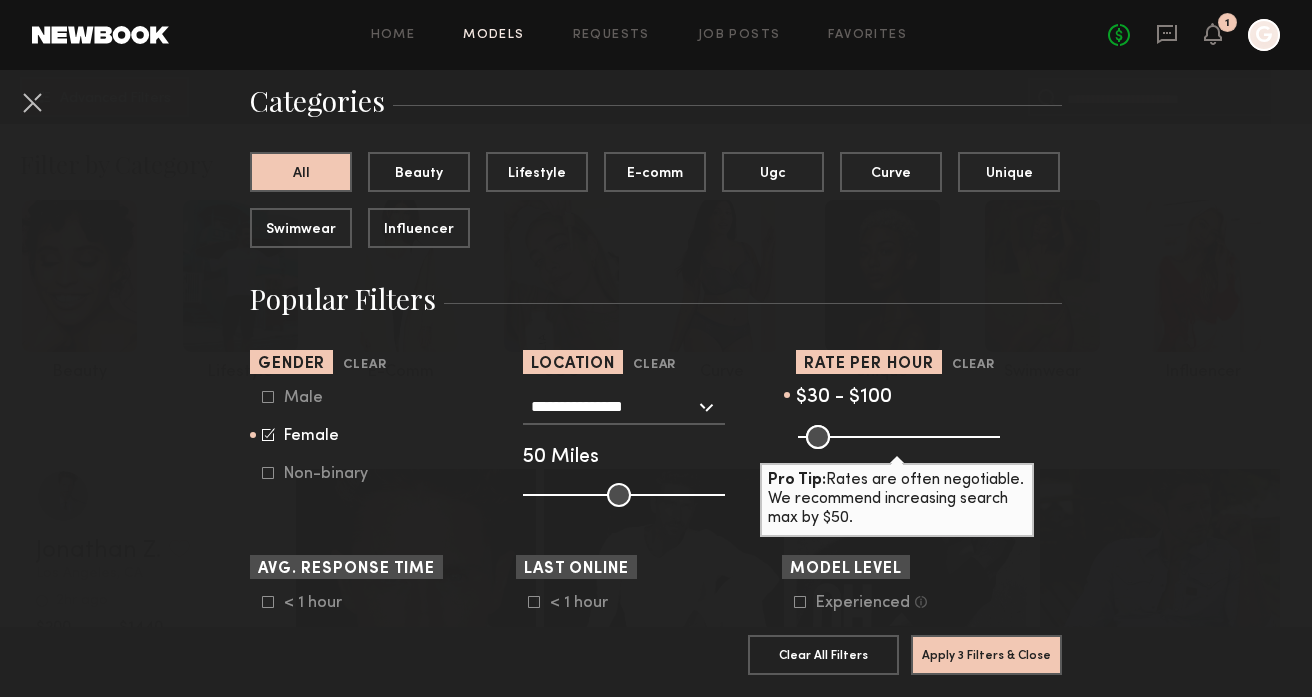 drag, startPoint x: 985, startPoint y: 444, endPoint x: 836, endPoint y: 455, distance: 149.40549 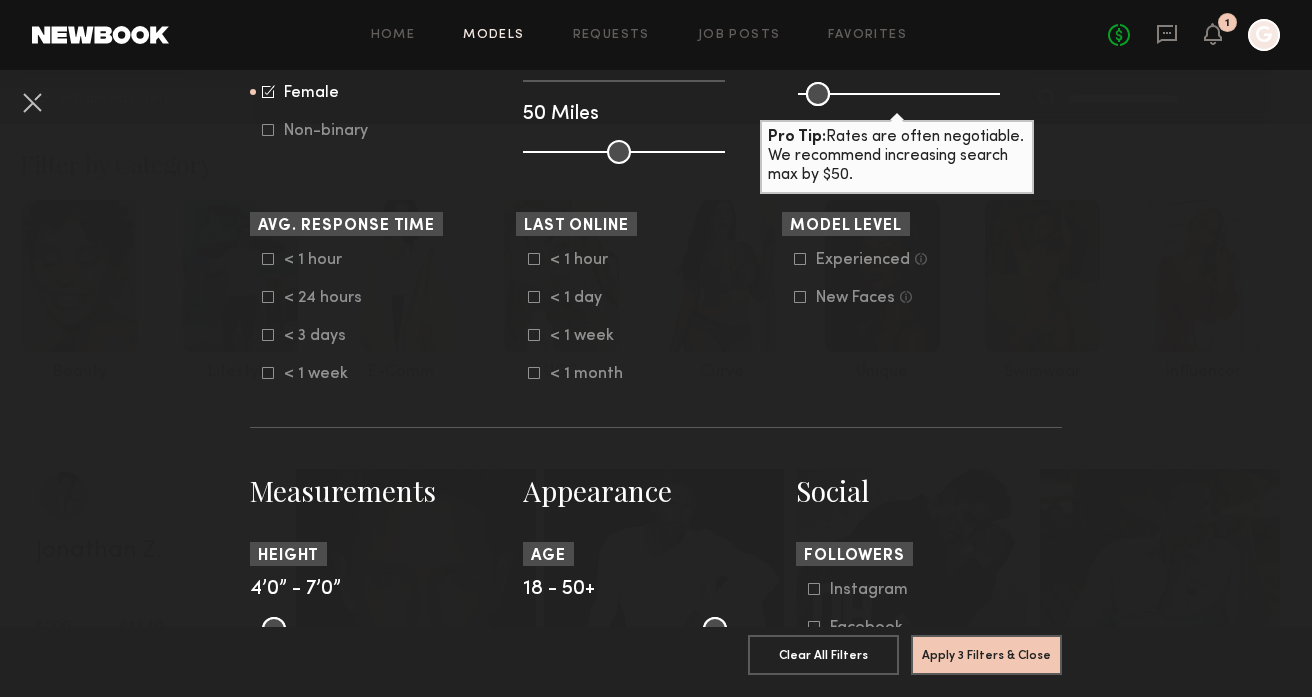 scroll, scrollTop: 495, scrollLeft: 0, axis: vertical 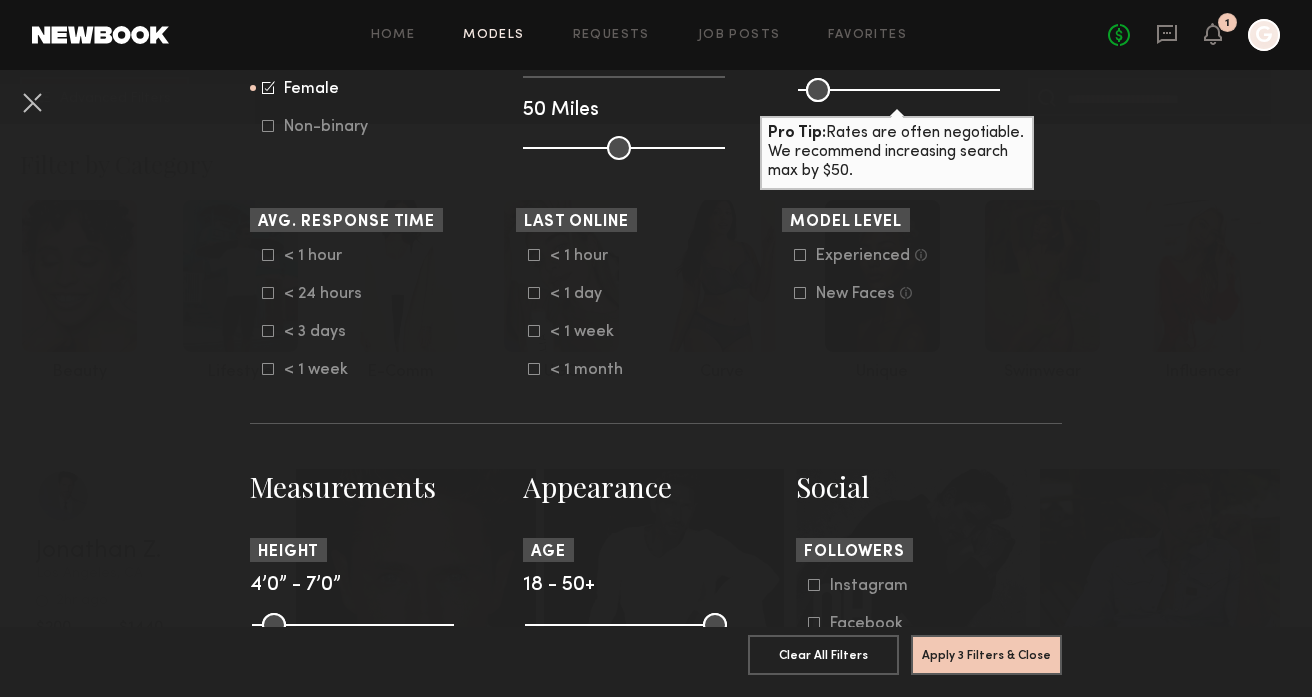 click 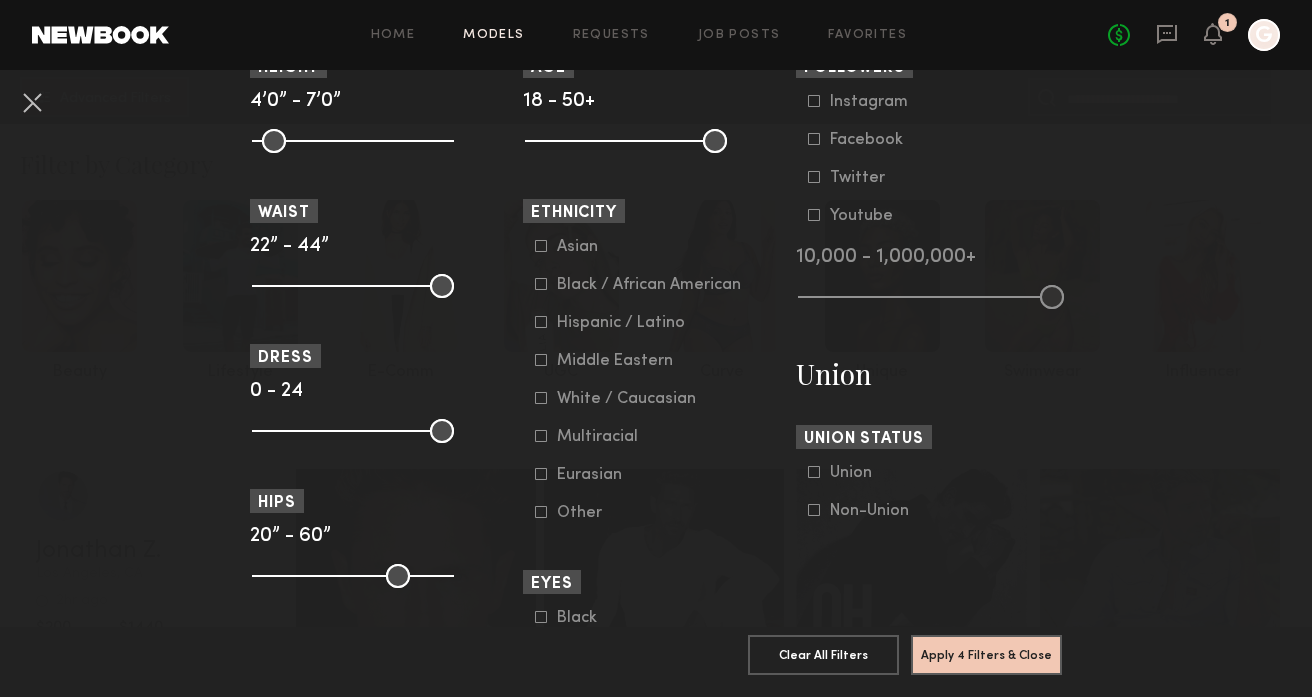scroll, scrollTop: 1001, scrollLeft: 0, axis: vertical 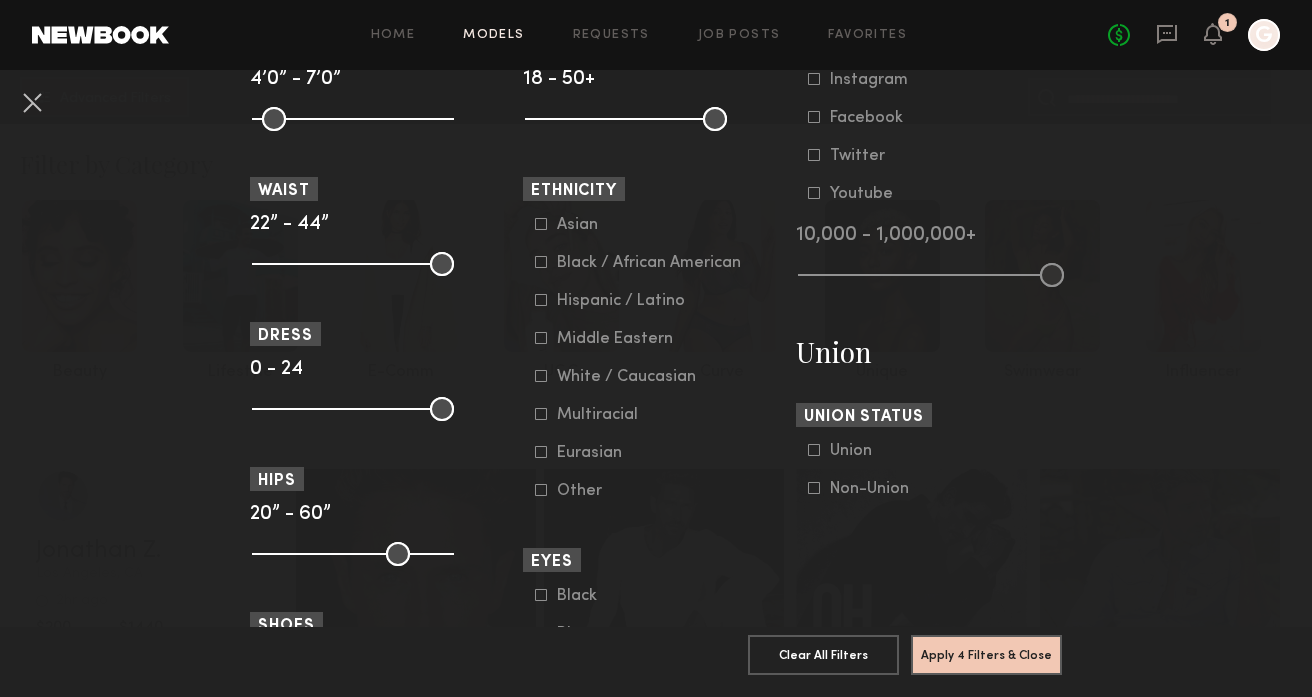 click 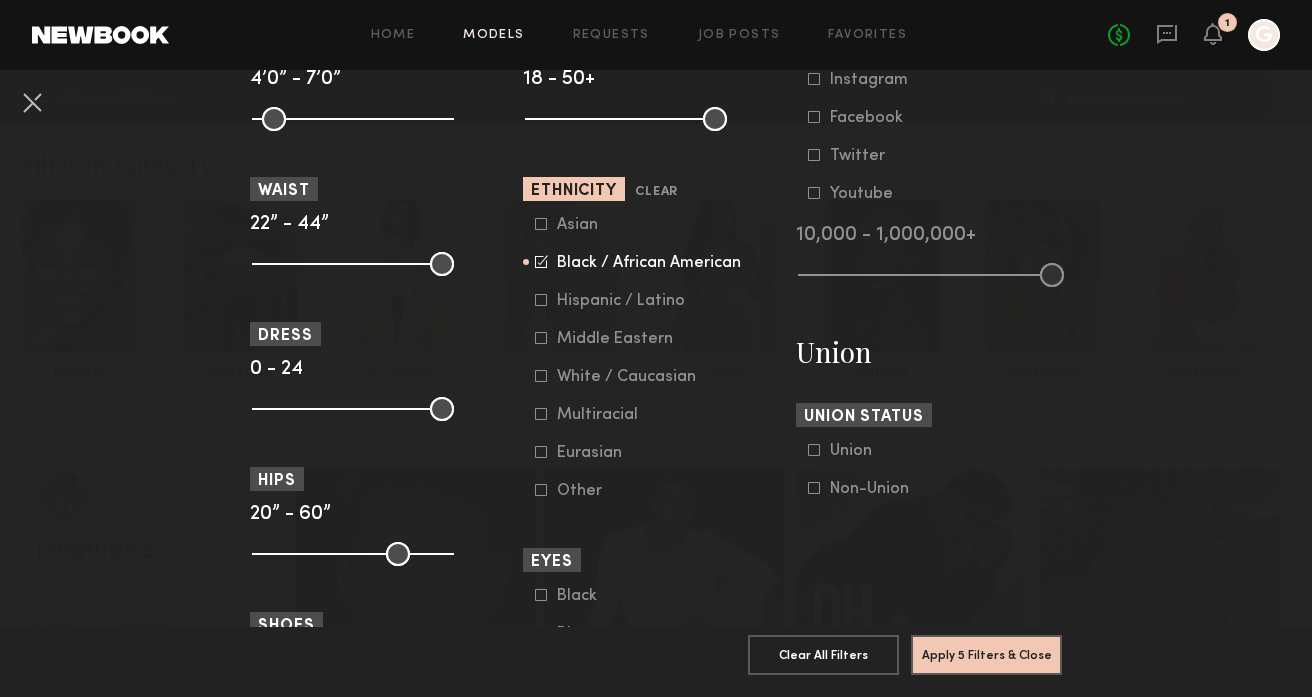 click on "Asian" 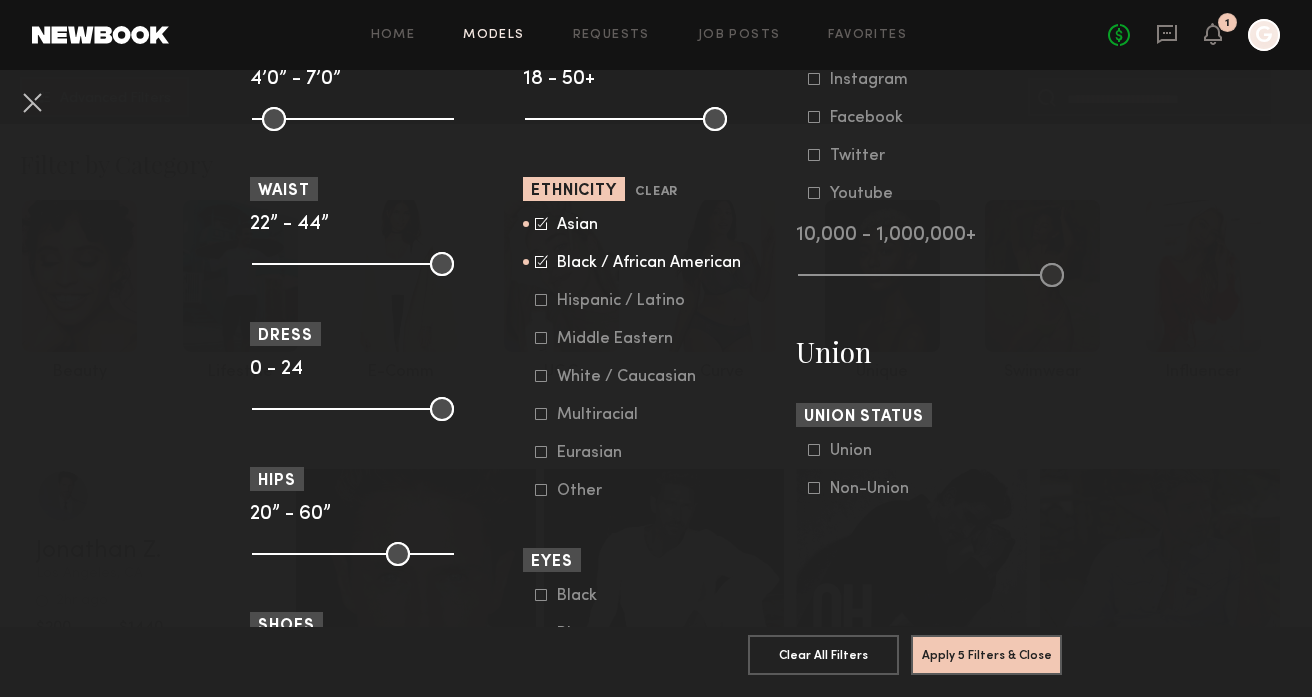 click 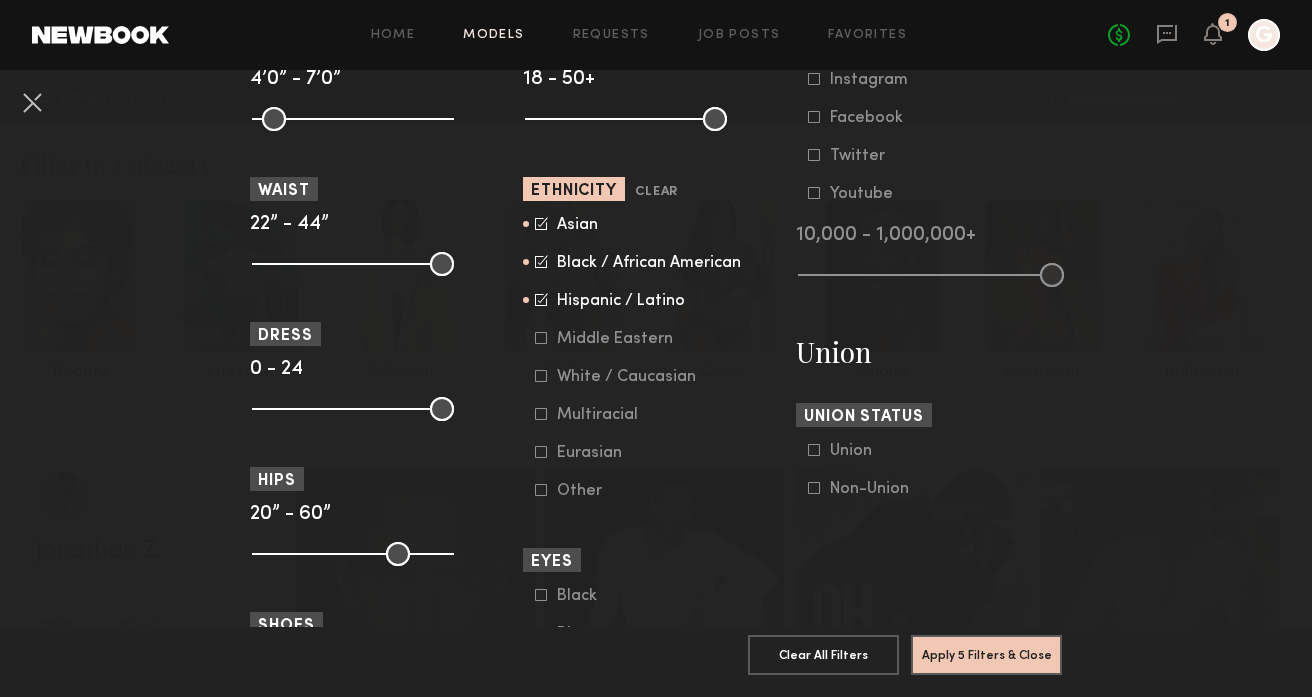 click 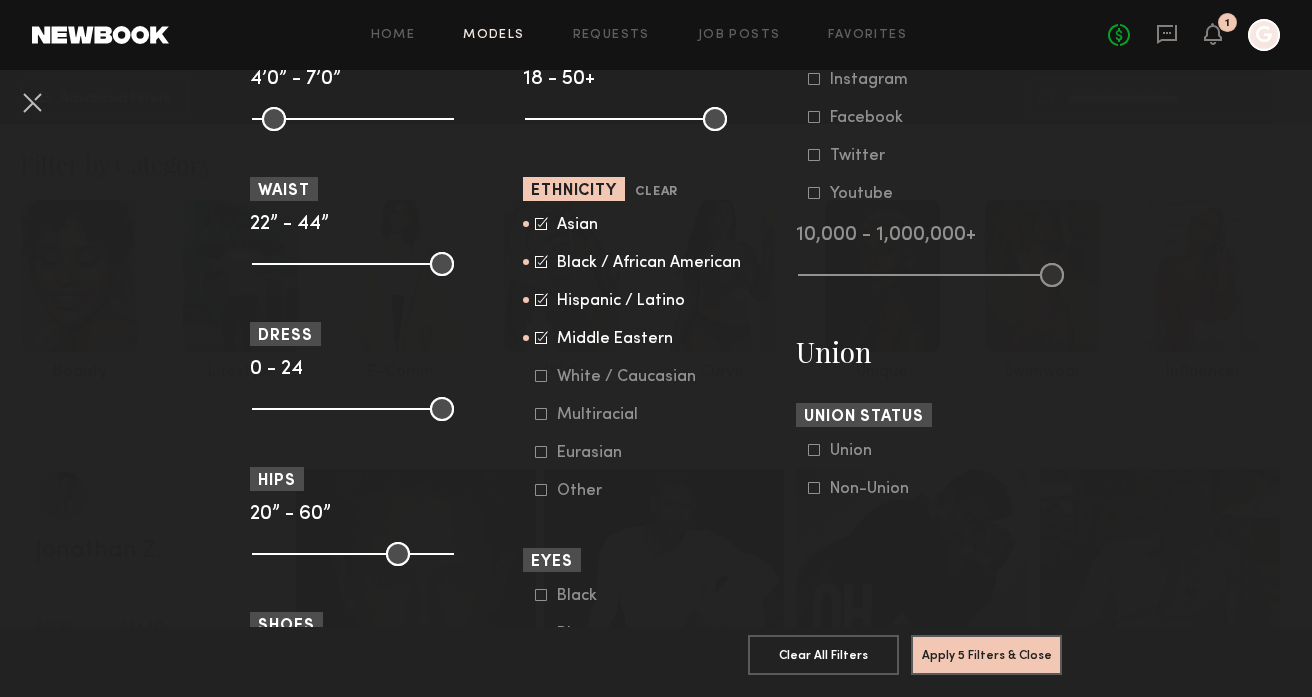 click 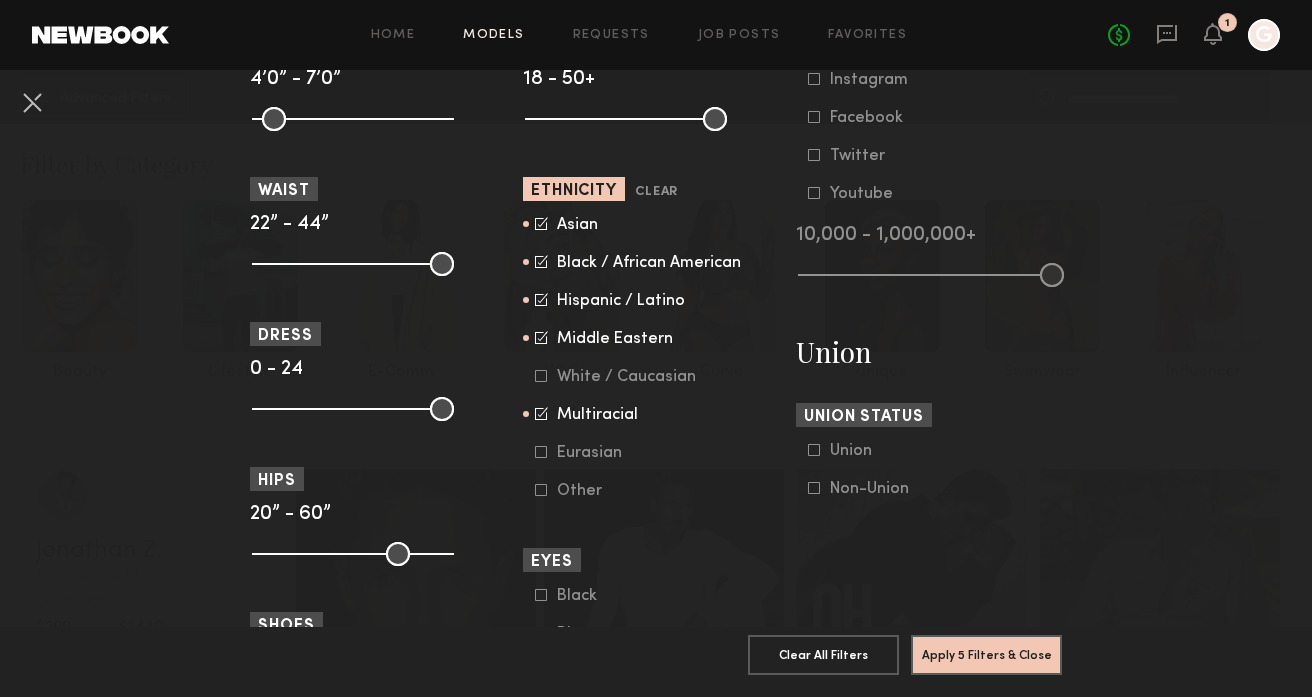 click 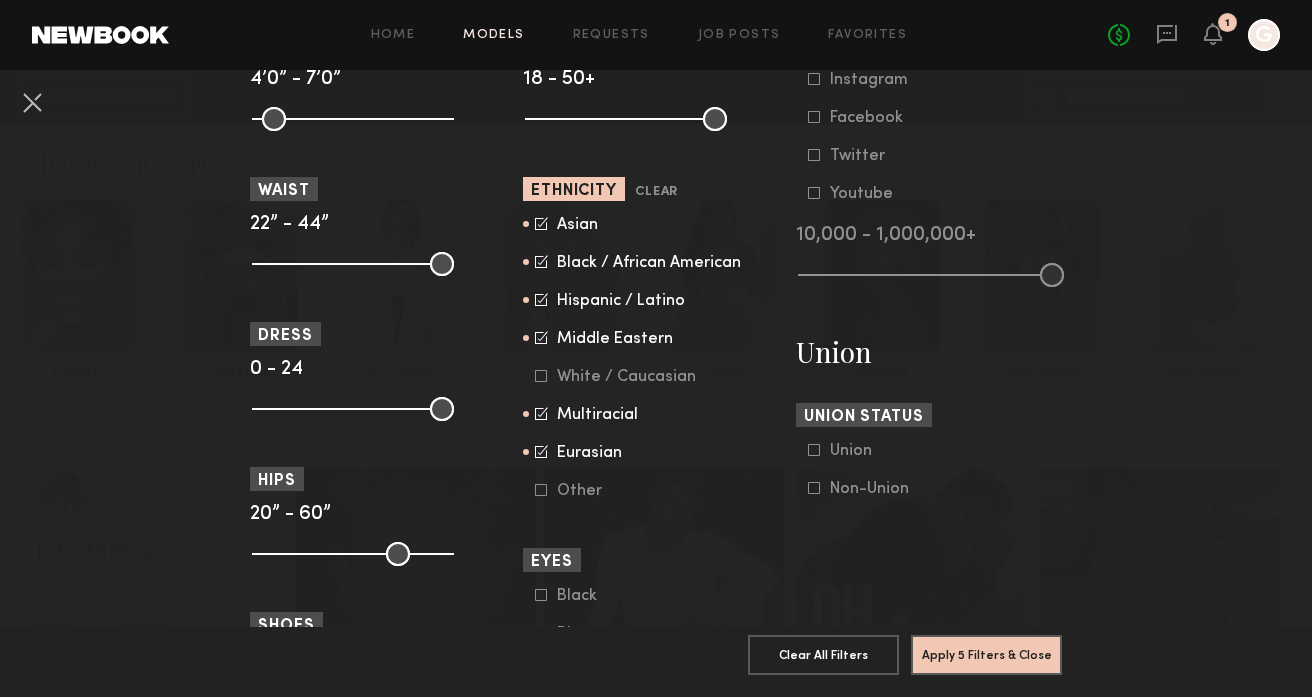click on "Other" 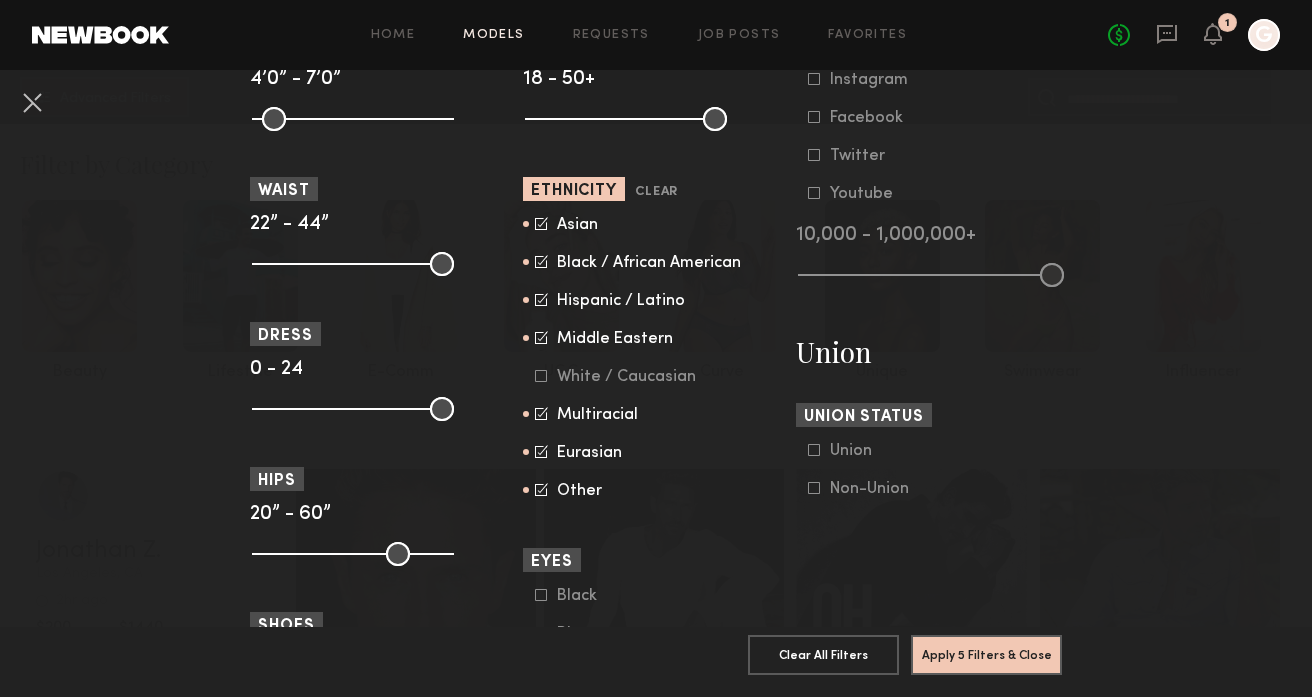 scroll, scrollTop: 1051, scrollLeft: 0, axis: vertical 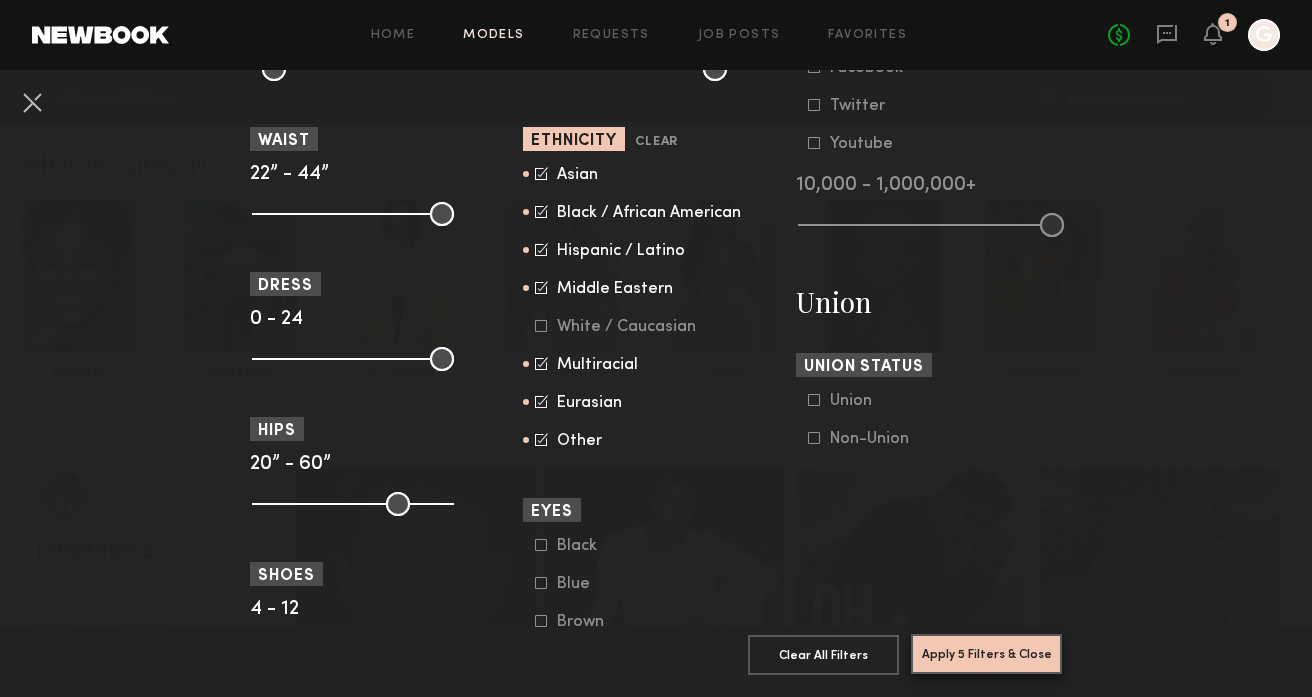 click on "Apply 5 Filters & Close" 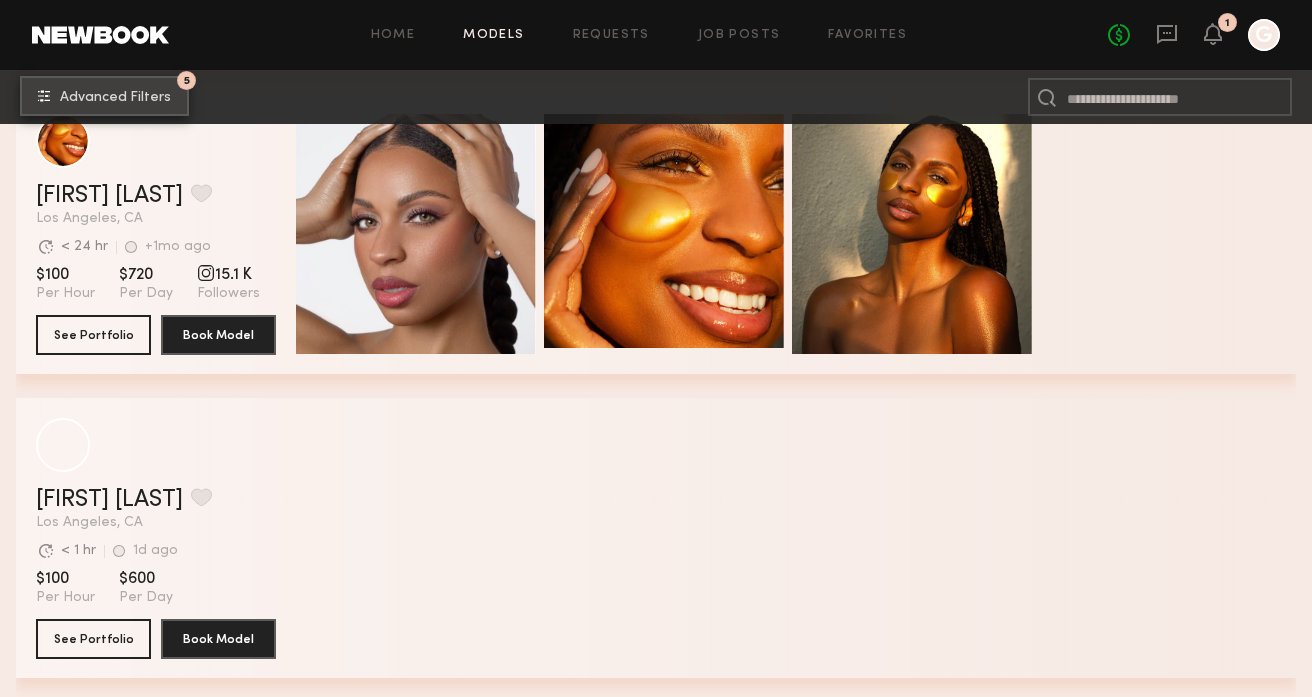 scroll, scrollTop: 1136, scrollLeft: 0, axis: vertical 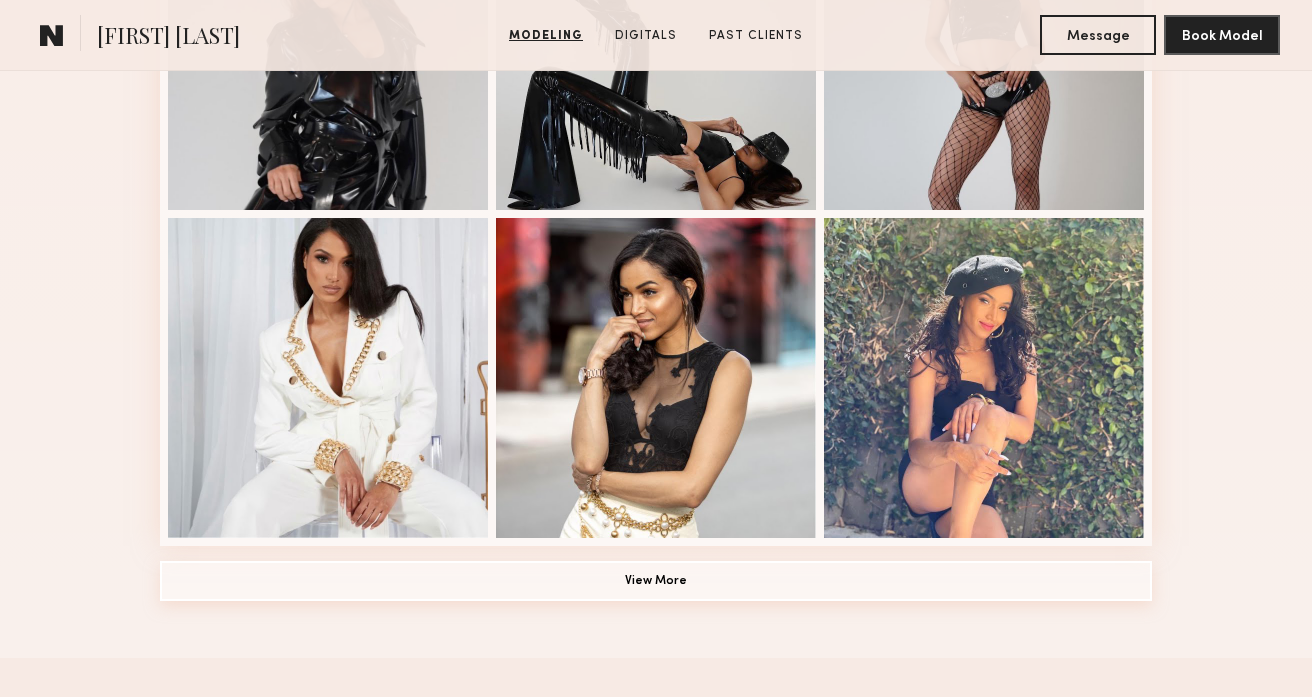 click on "View More" 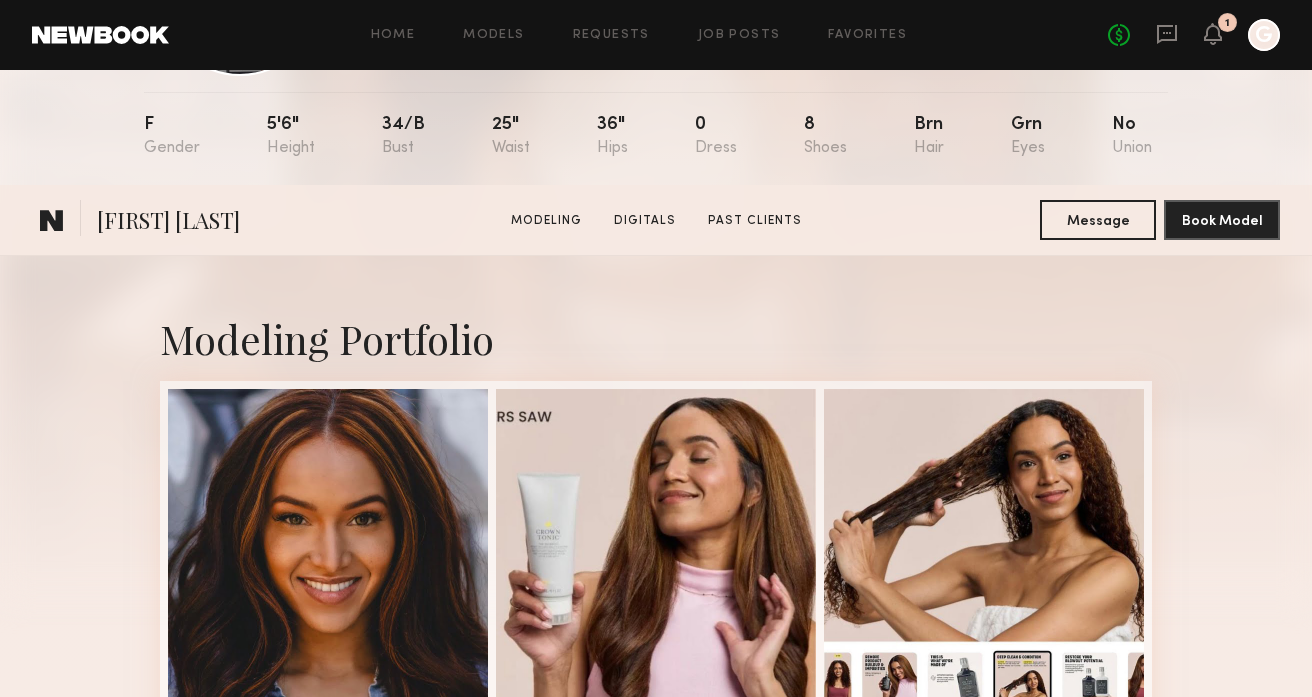 scroll, scrollTop: 0, scrollLeft: 0, axis: both 